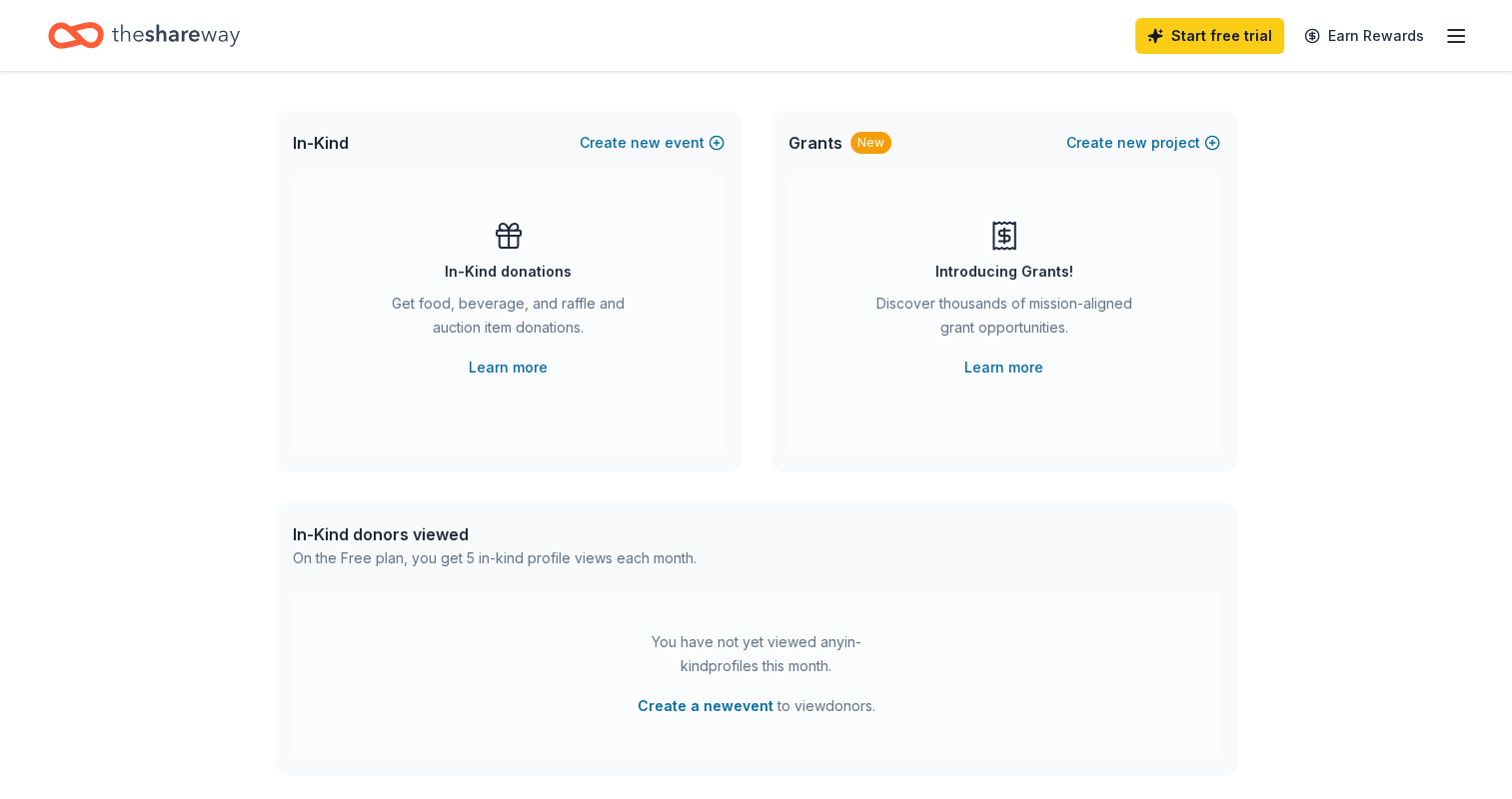 scroll, scrollTop: 0, scrollLeft: 0, axis: both 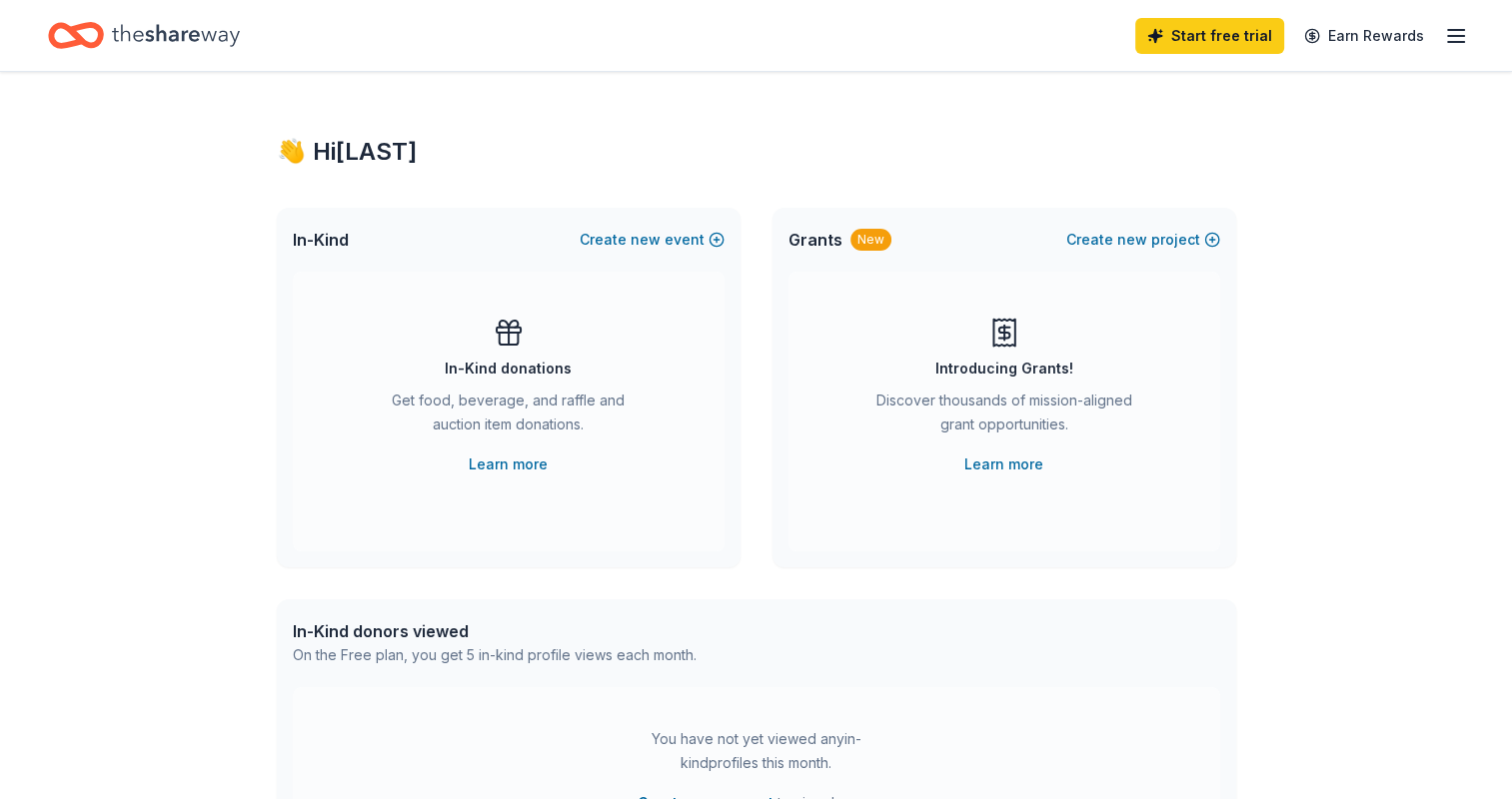click 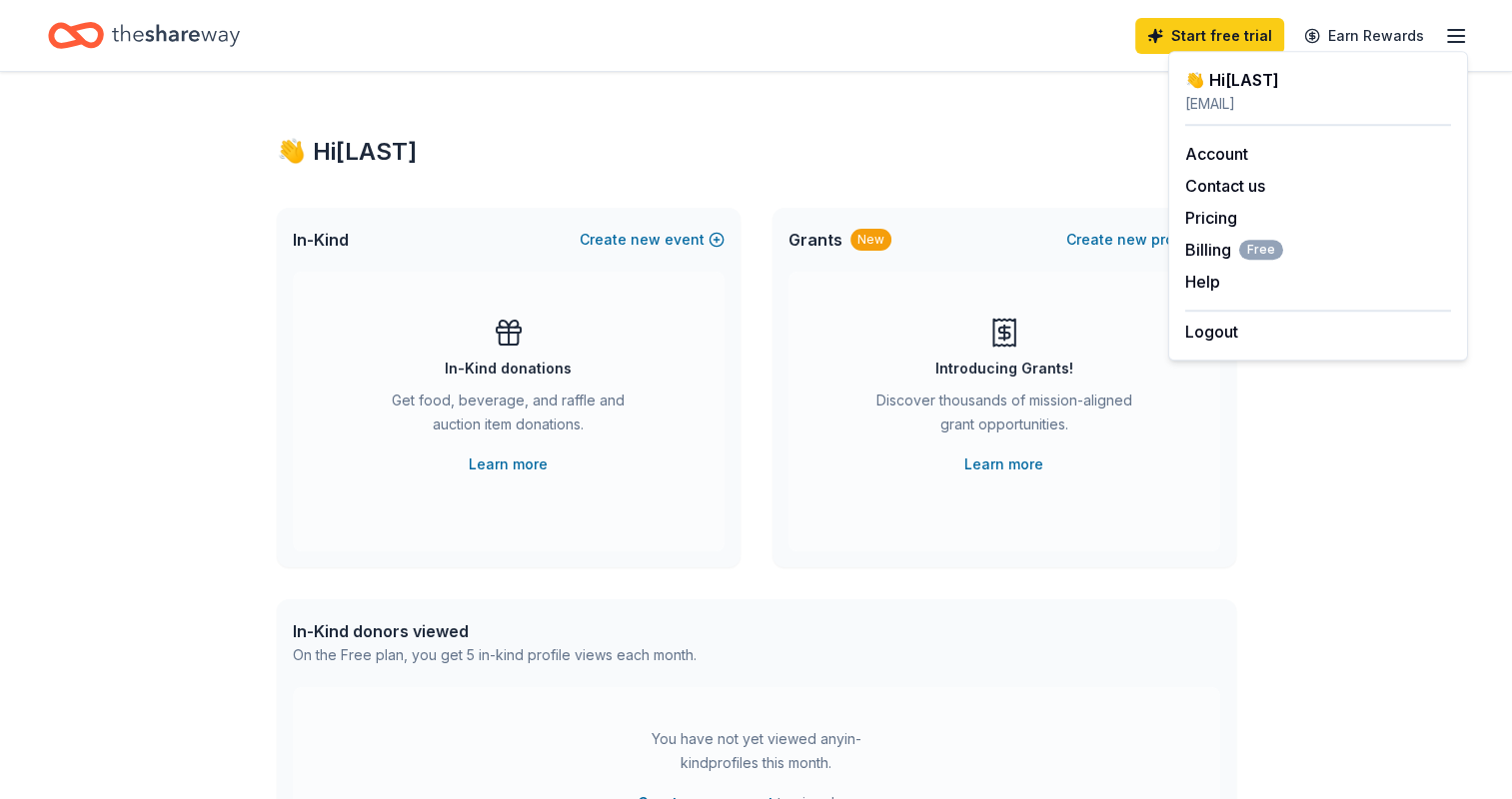 click 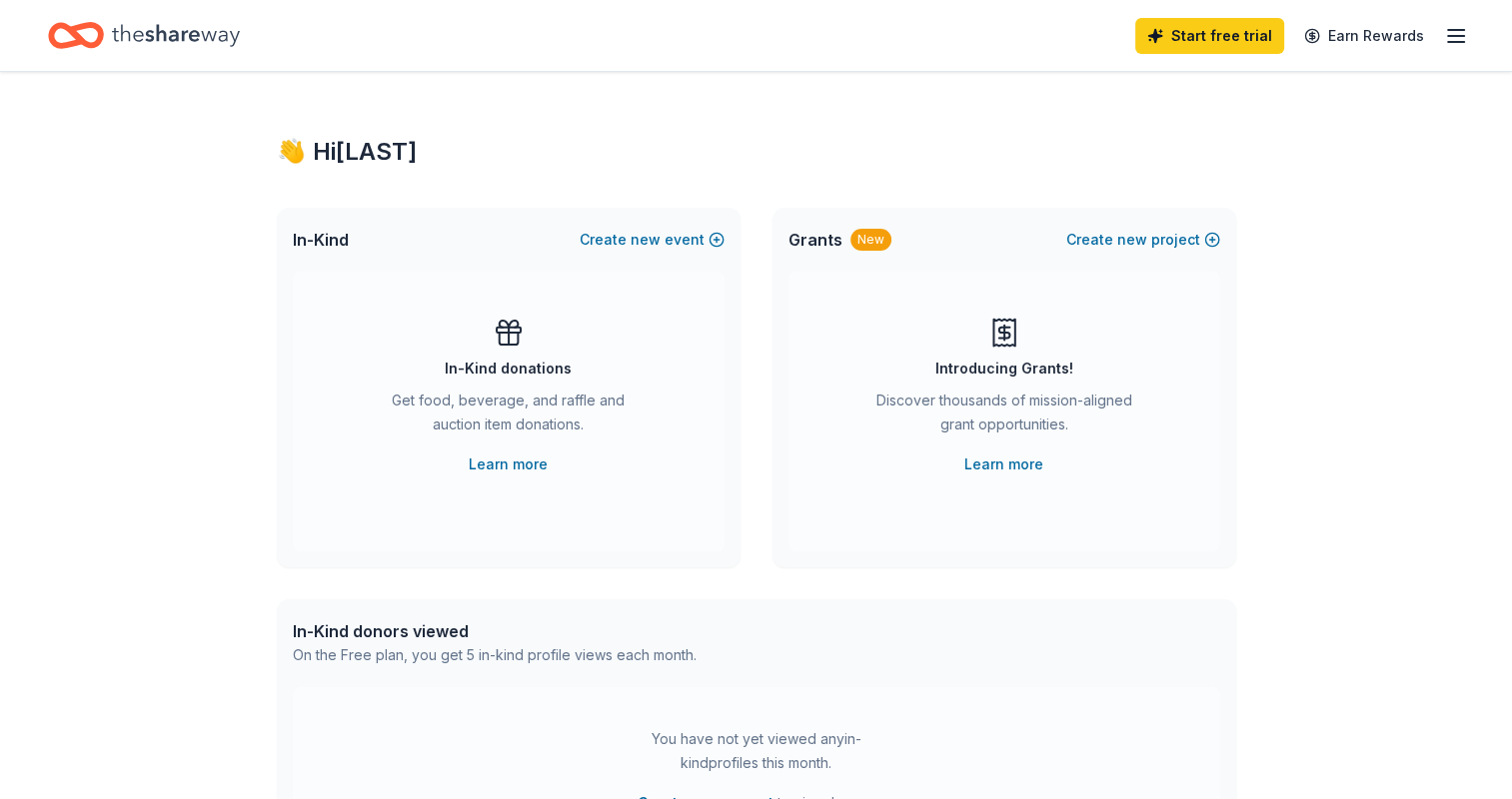 click on "Start free  trial Earn Rewards" at bounding box center (756, 35) 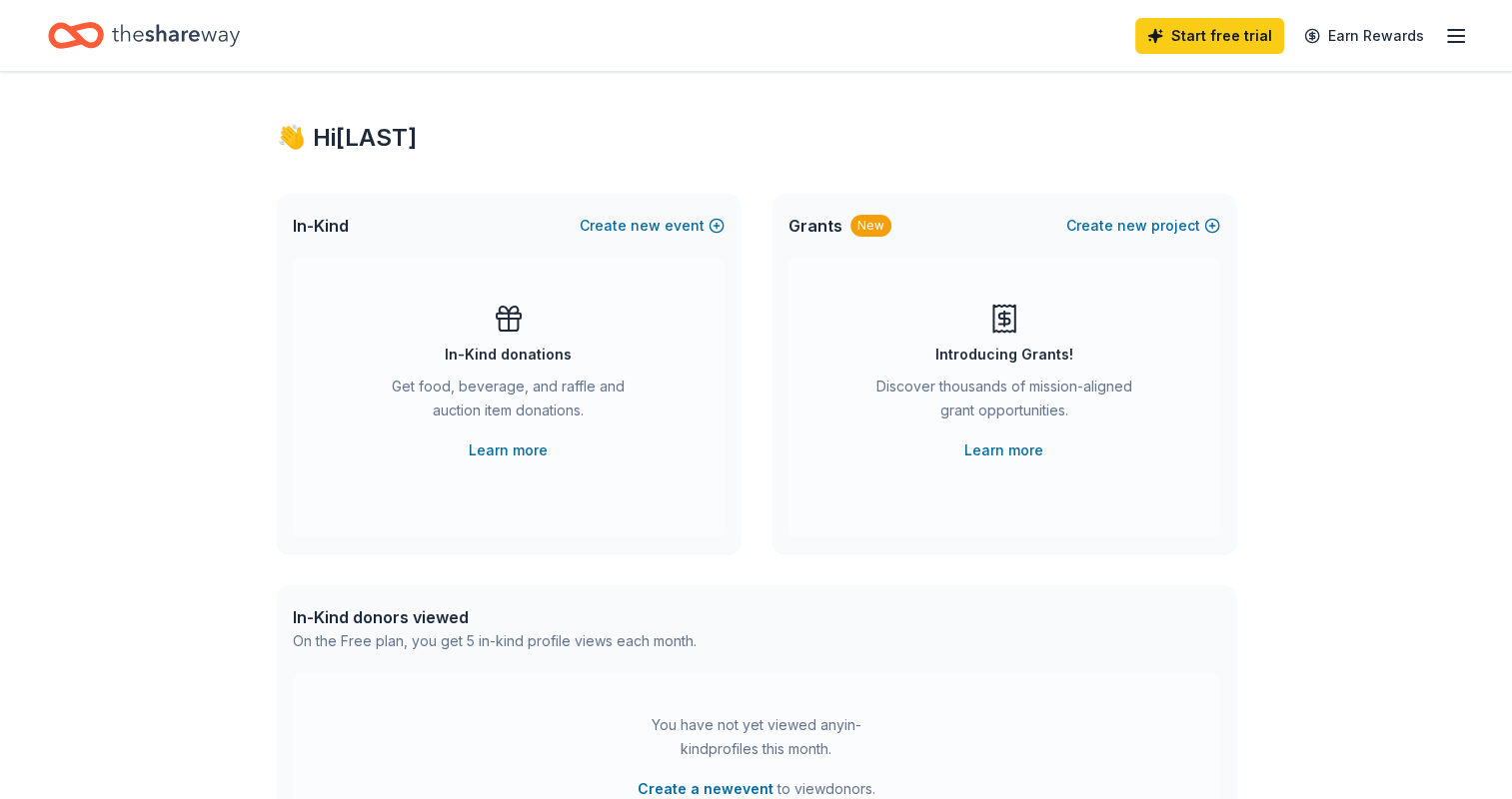 scroll, scrollTop: 0, scrollLeft: 0, axis: both 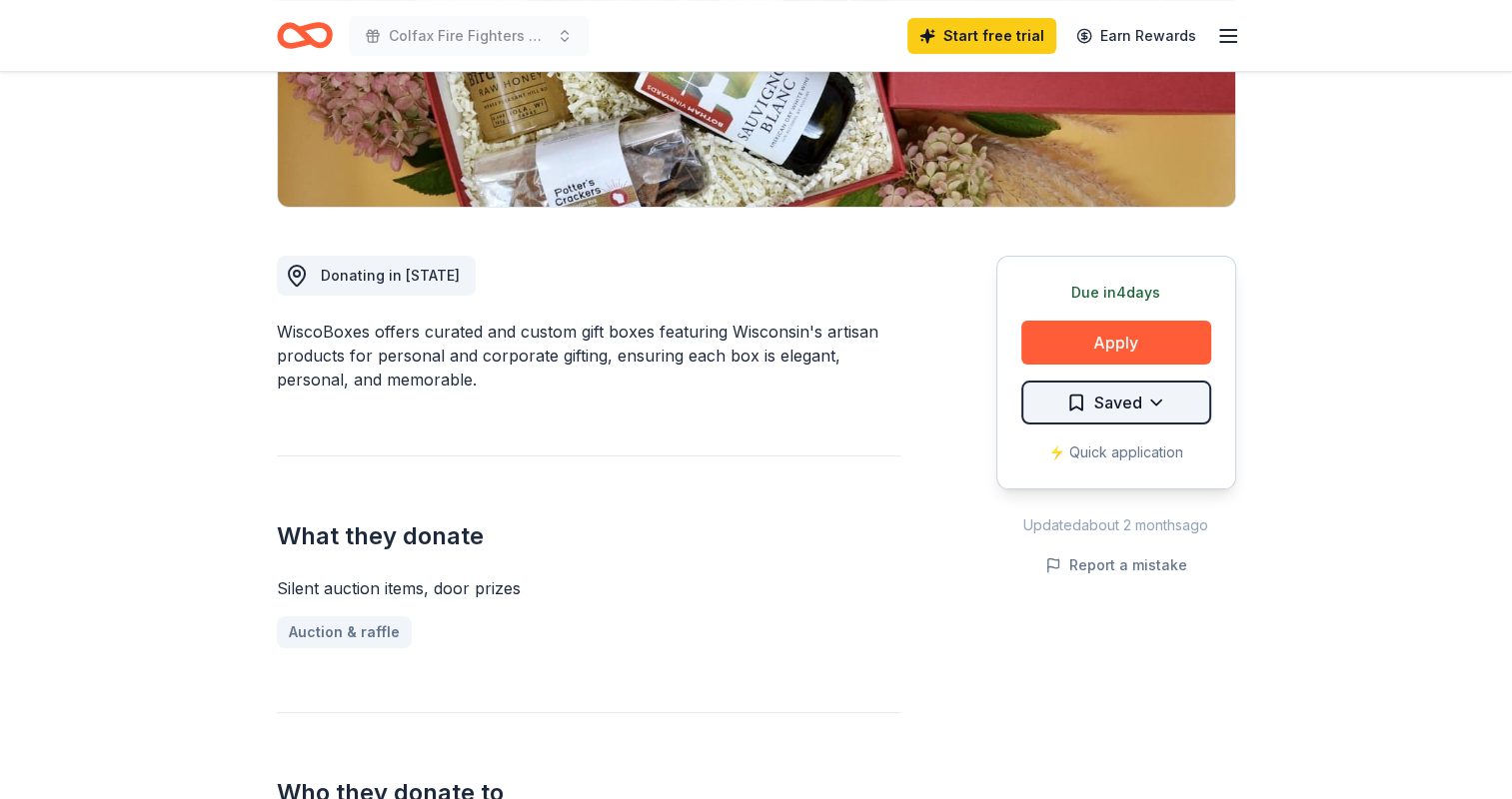 click on "Colfax Fire Fighters Ball Start free trial Earn Rewards Due in 4 days Share WiscoBoxes New Share Donating in [STATE] WiscoBoxes offers curated and custom gift boxes featuring Wisconsin's artisan products for personal and corporate gifting, ensuring each box is elegant, personal, and memorable. What they donate Silent auction items, door prizes Auction & raffle Who they donate to Preferred 501(c)(3) preferred Start free Pro trial to view approval rates and average donation values Due in 4 days Apply Saved ⚡️ Quick application Updated about 2 months ago Report a mistake New Be the first to review this company! Leave a review Similar donors Top rated 16 applies last week 6 days left Online app Oriental Trading 4.8 Donation depends on request 1 apply last week Local 20 days left Online app Stevens Point Brewery New Beer, hard cider, soda, merchandise Local 4 days left Online app Road America New Admission passes, merchandise Local 4 days left Online app Jerry Smith Produce & Pumpkin Farm New Local" at bounding box center (756, 0) 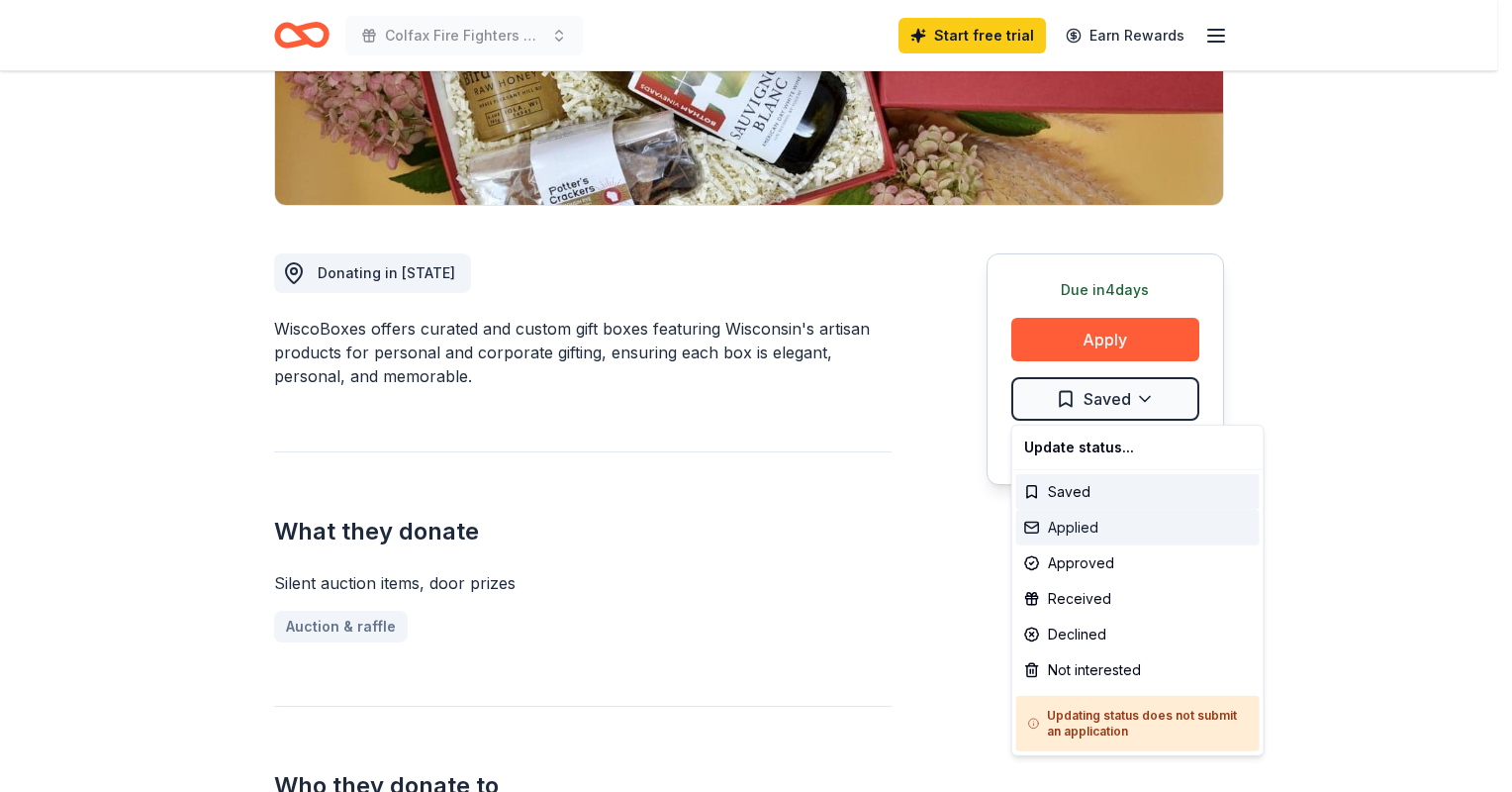 click on "Applied" at bounding box center [1138, 528] 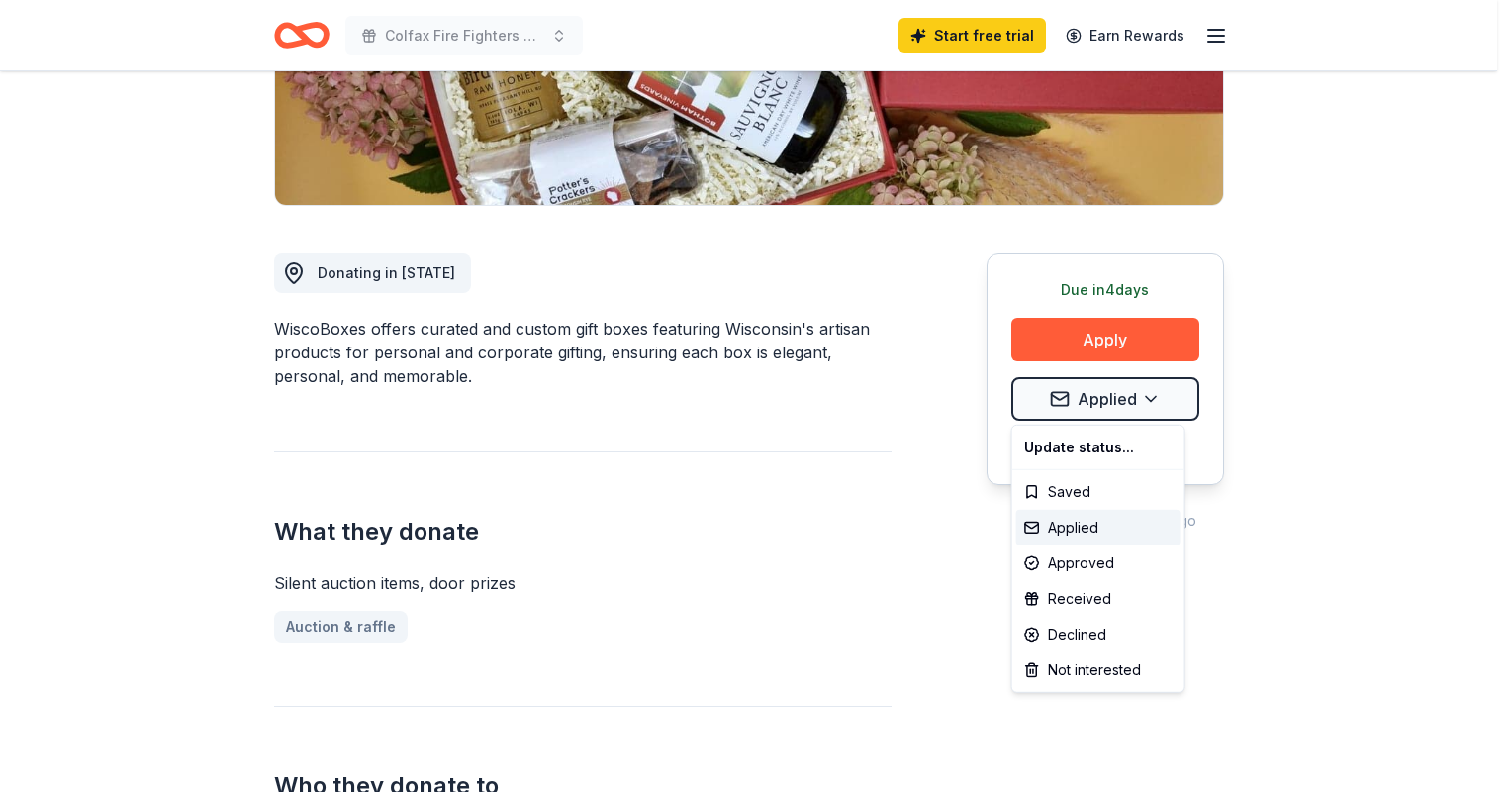 scroll, scrollTop: 0, scrollLeft: 0, axis: both 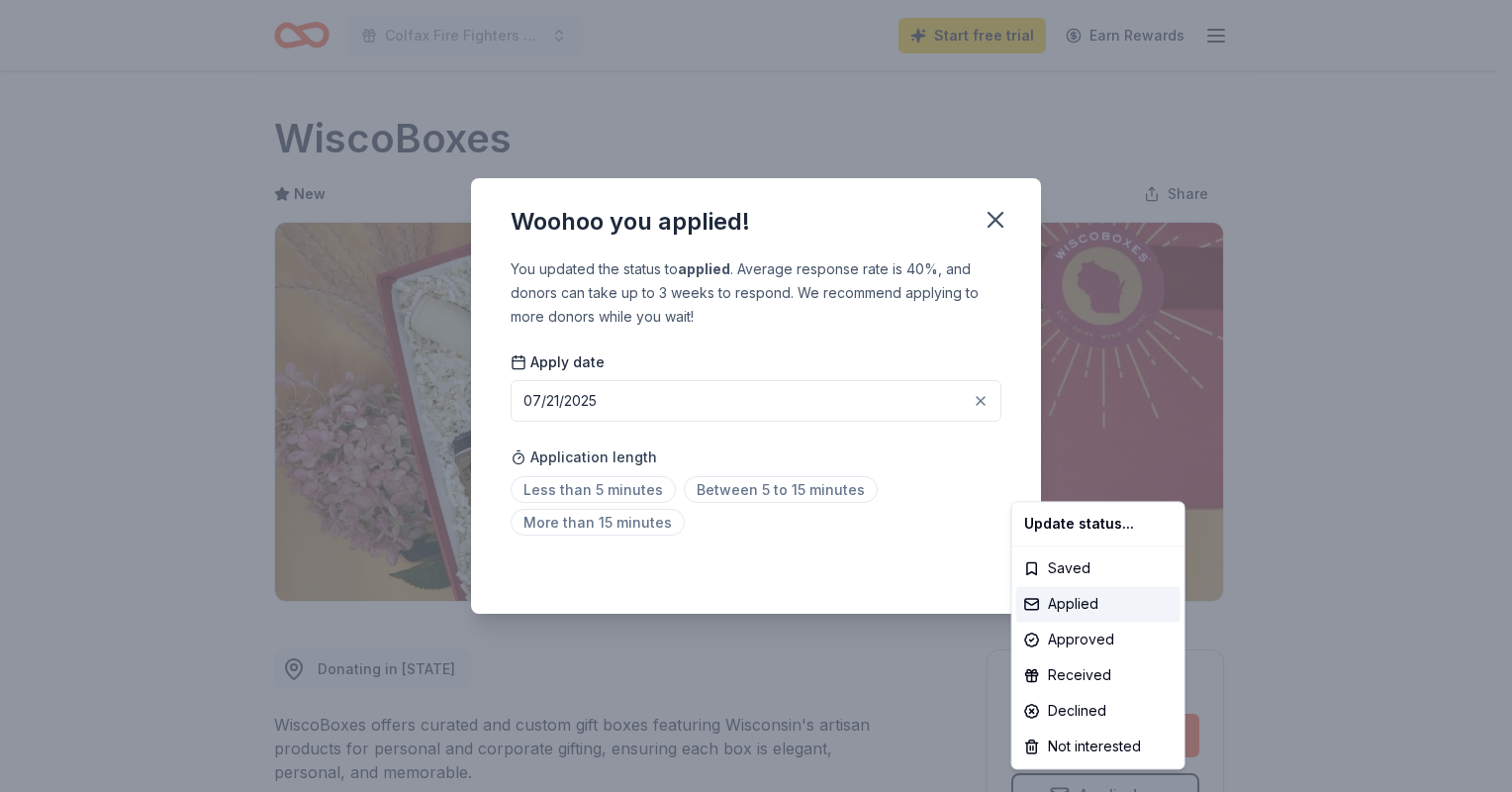 click on "Colfax Fire Fighters Ball Start free trial Earn Rewards Due in 4 days Share WiscoBoxes New Share Donating in [STATE] WiscoBoxes offers curated and custom gift boxes featuring Wisconsin's artisan products for personal and corporate gifting, ensuring each box is elegant, personal, and memorable. What they donate Silent auction items, door prizes Auction & raffle Who they donate to Preferred 501(c)(3) preferred Start free Pro trial to view approval rates and average donation values Due in 4 days Apply Applied ⚡️ Quick application Updated about 2 months ago Report a mistake New Be the first to review this company! Leave a review Similar donors Top rated 16 applies last week 6 days left Online app Oriental Trading 4.8 Donation depends on request 1 apply last week Local 20 days left Online app Stevens Point Brewery New Beer, hard cider, soda, merchandise Local 4 days left Online app Road America New Admission passes, merchandise Local 4 days left Online app Jerry Smith Produce & Pumpkin Farm New Local" at bounding box center [756, 396] 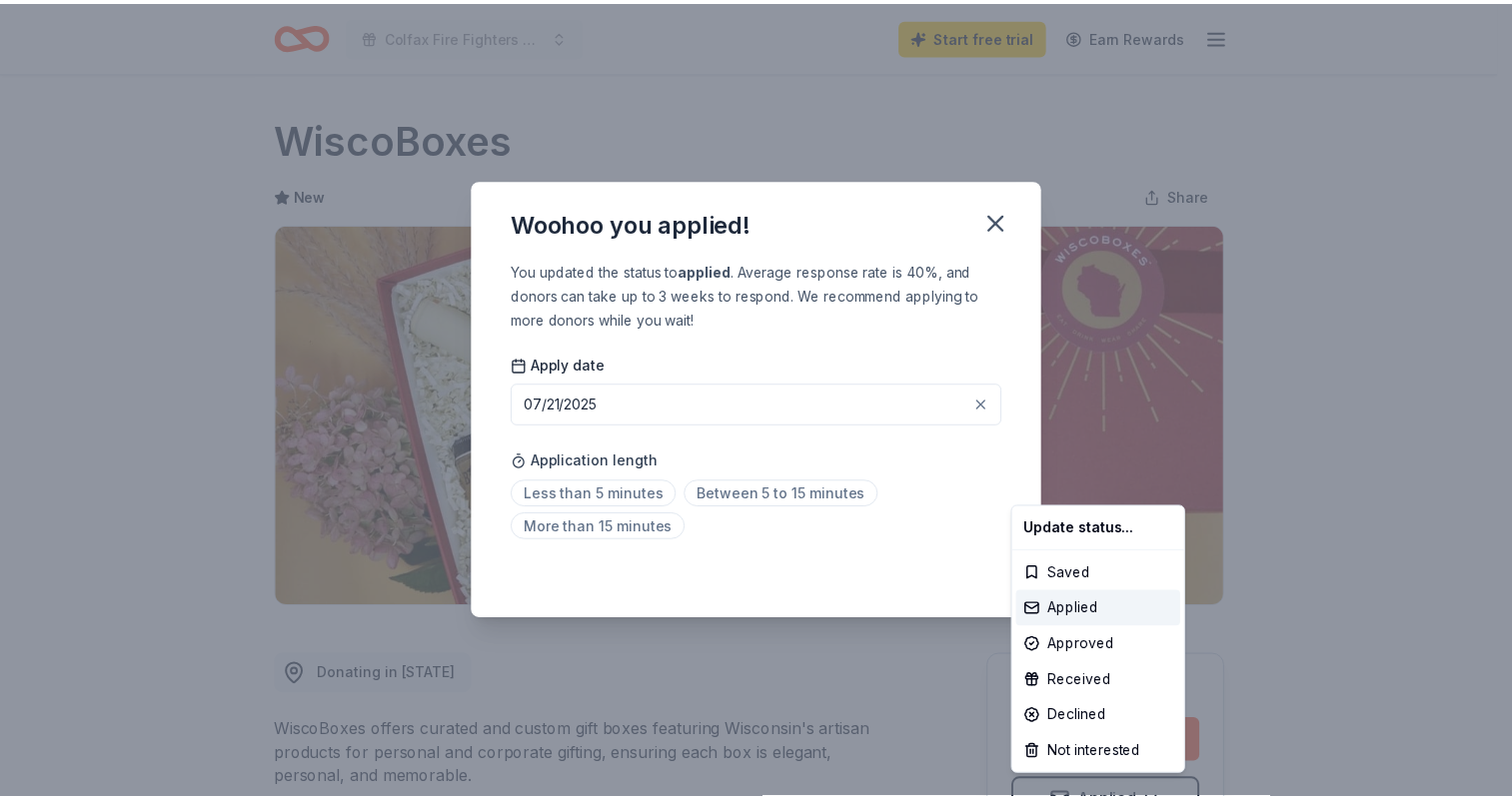 scroll, scrollTop: 24, scrollLeft: 0, axis: vertical 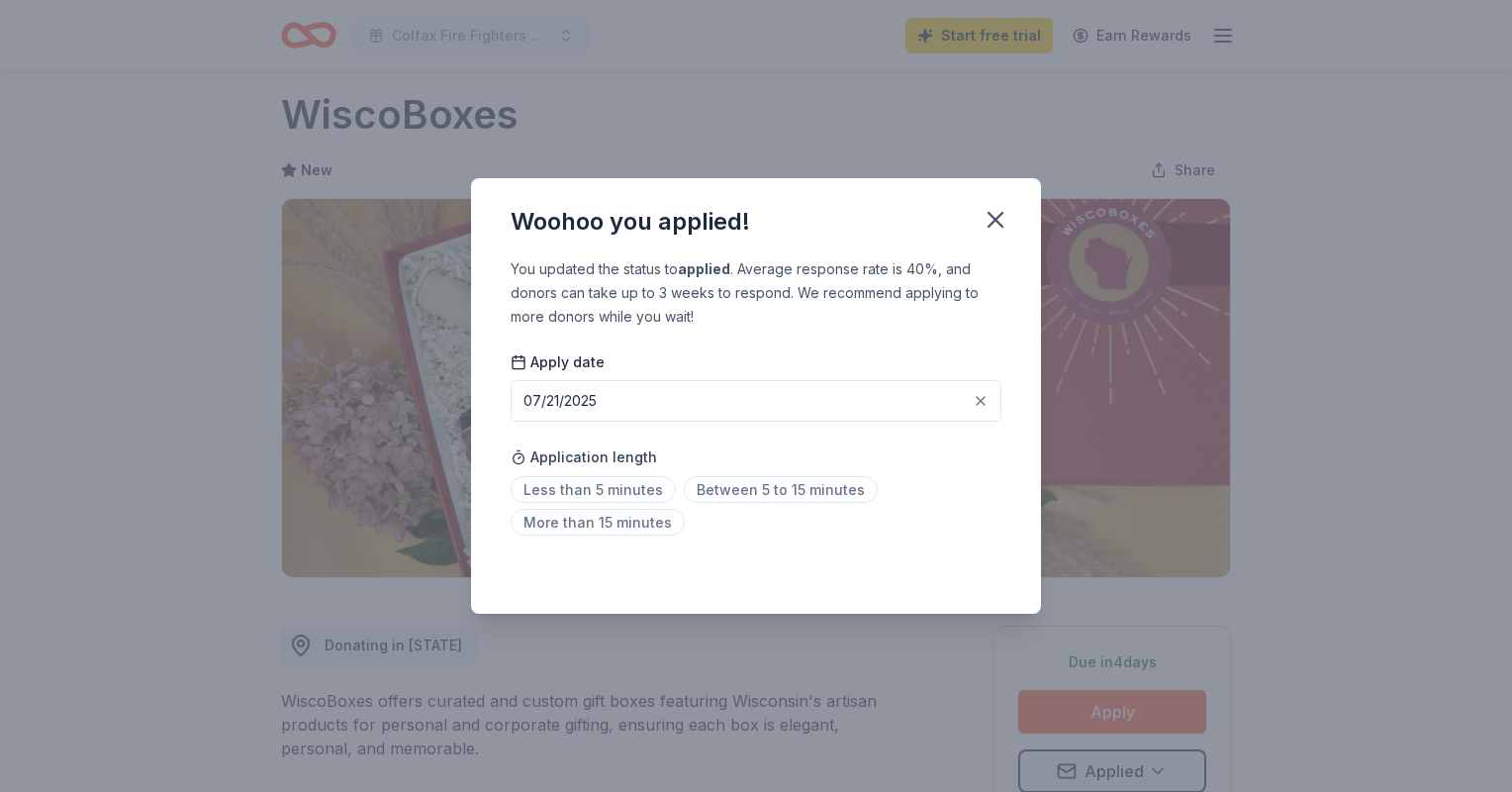 click 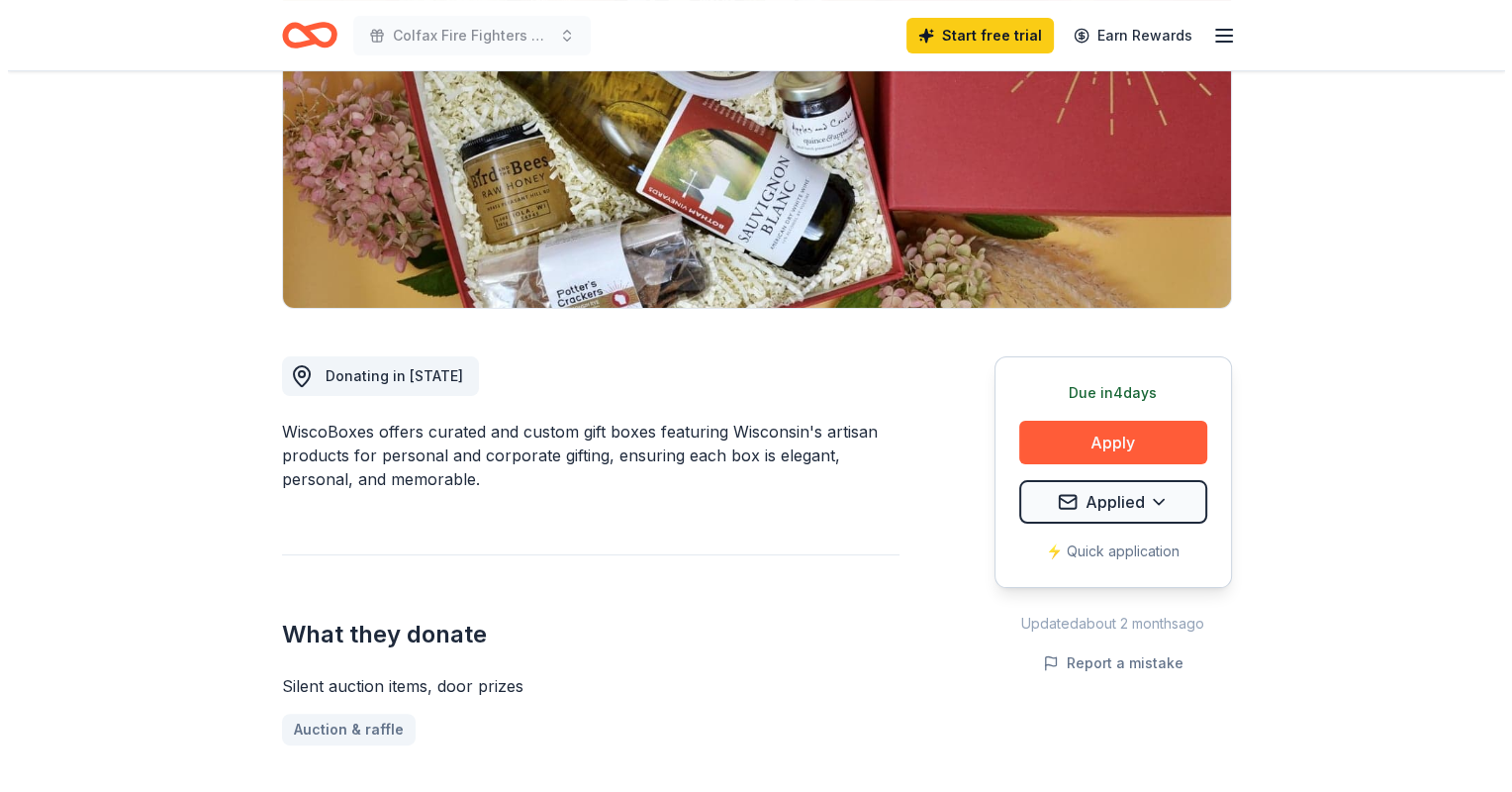 scroll, scrollTop: 290, scrollLeft: 0, axis: vertical 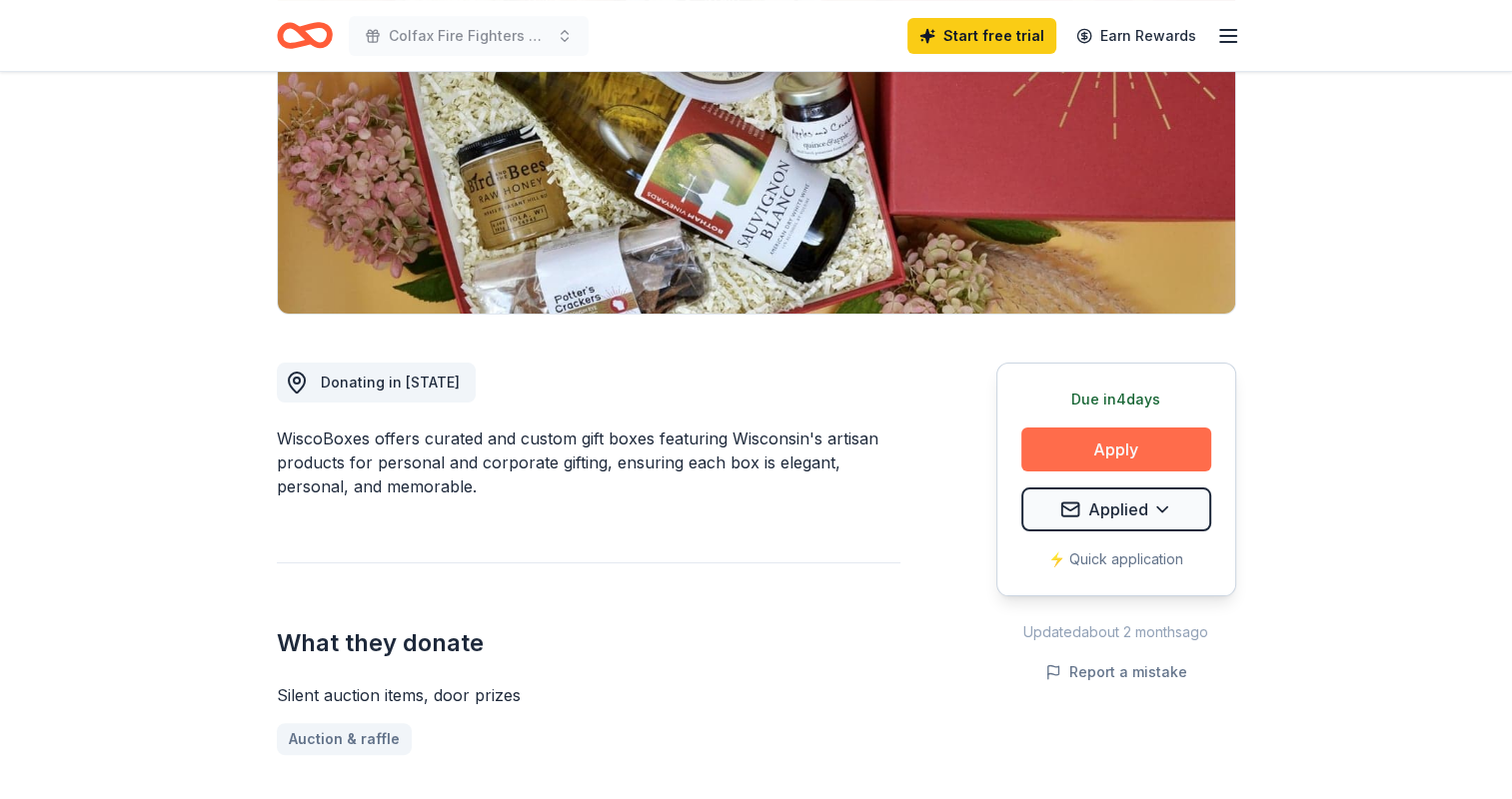 click on "Apply" at bounding box center [1116, 449] 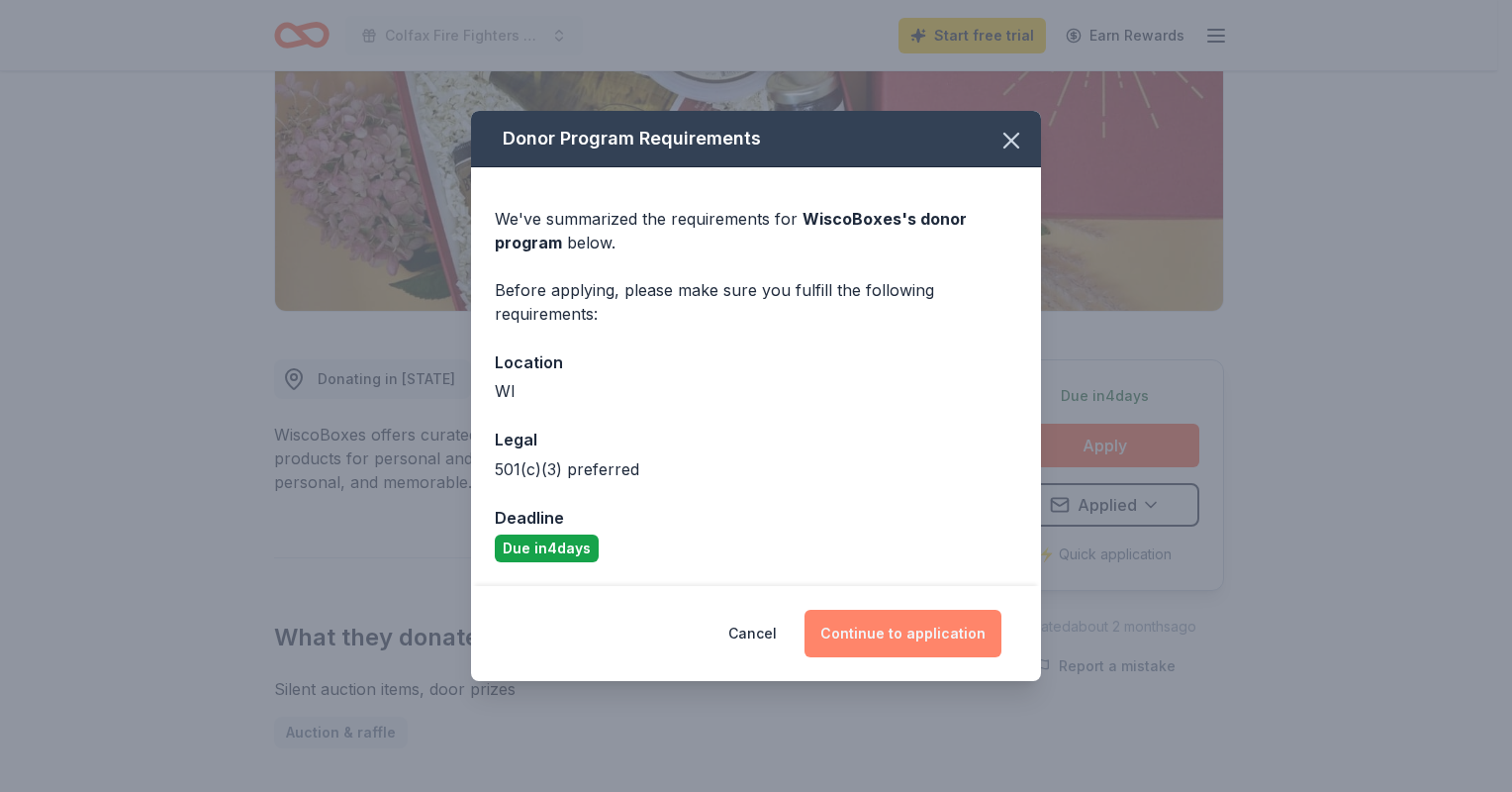 click on "Continue to application" at bounding box center [902, 634] 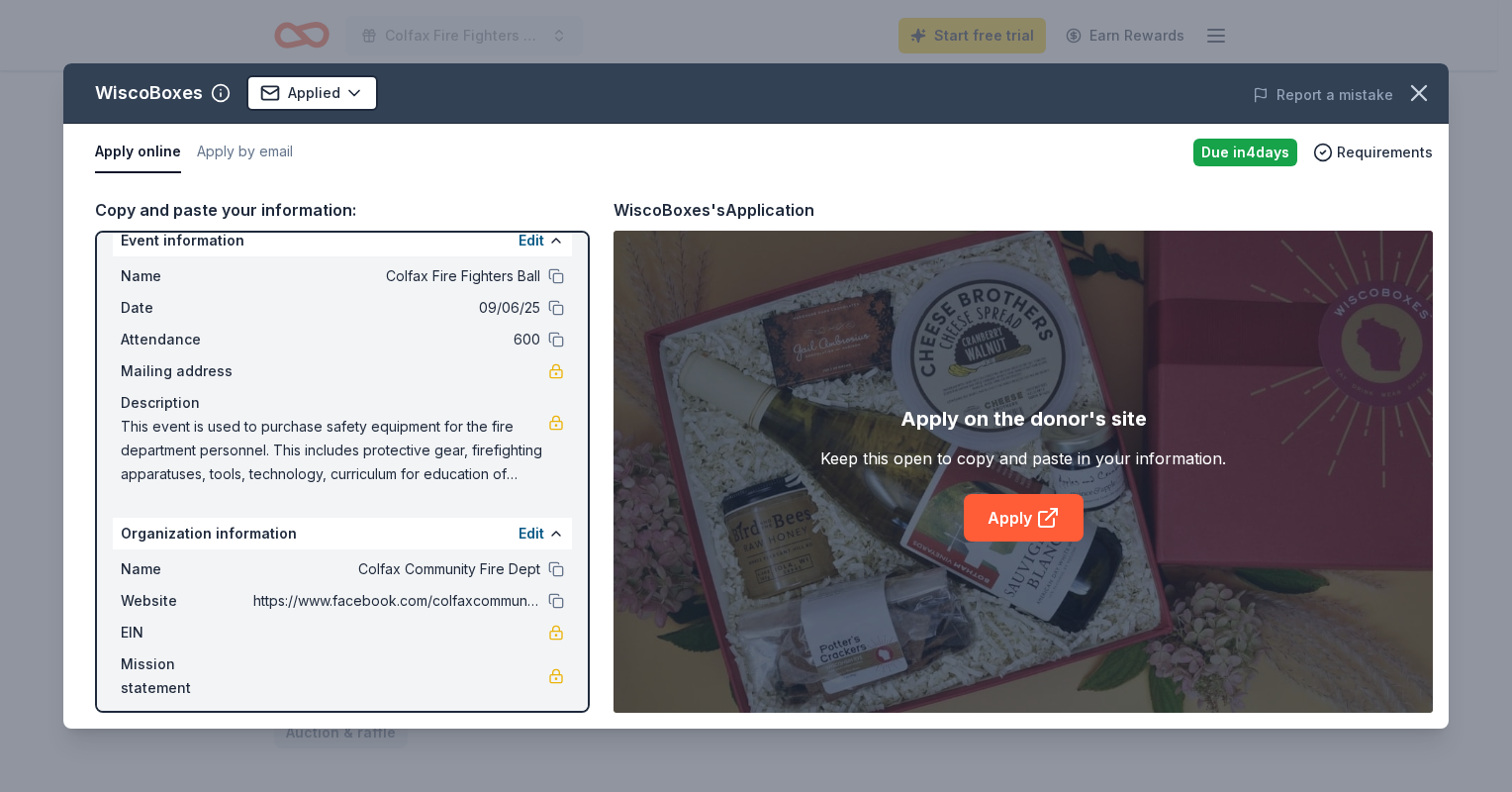 scroll, scrollTop: 36, scrollLeft: 0, axis: vertical 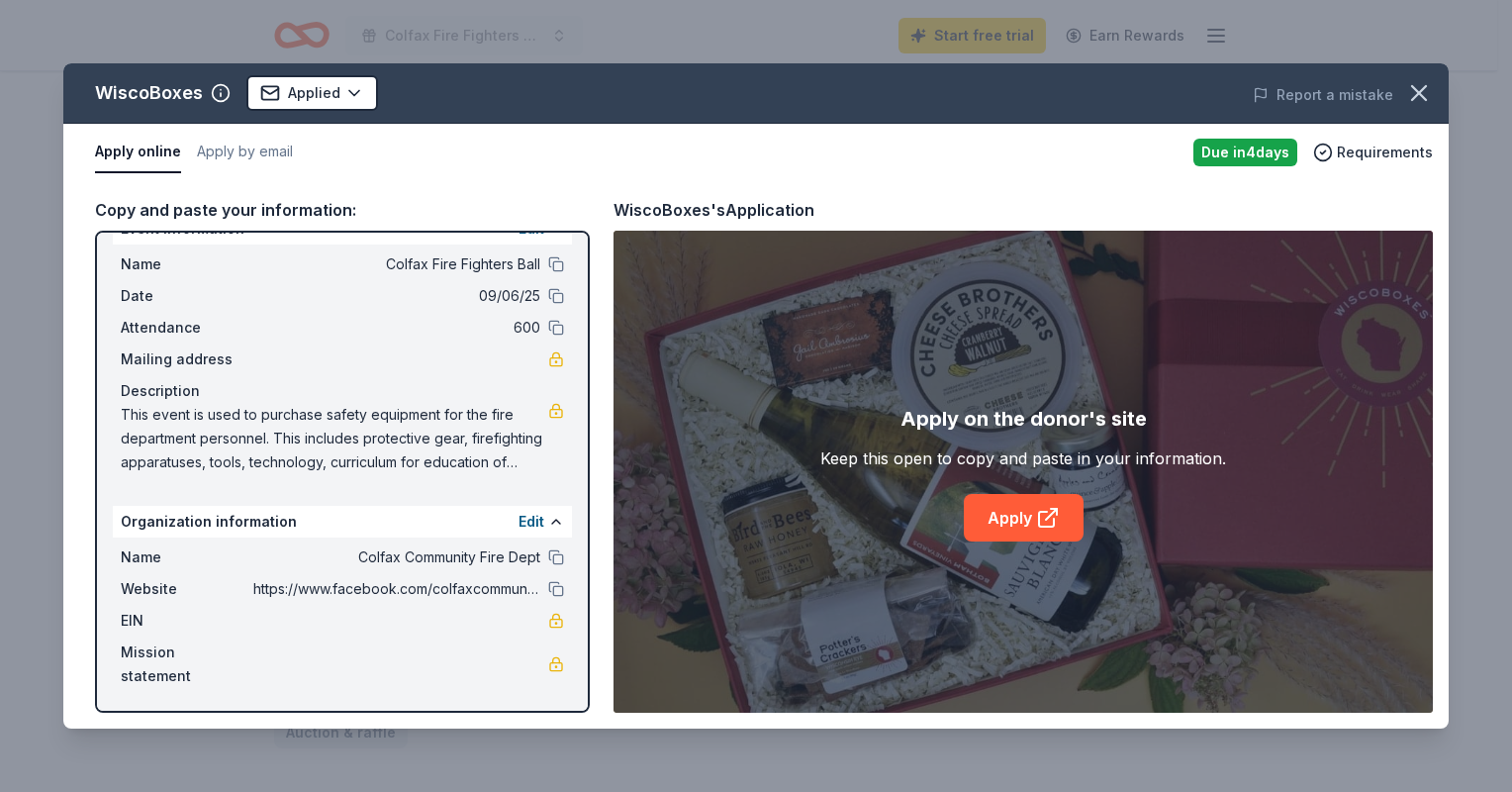 click on "Copy and paste your information: Event information Edit Name Colfax Fire Fighters Ball Date 09/06/25 Attendance 600 Mailing address Description This event is used to purchase safety equipment for the fire department personnel. This includes protective gear, firefighting apparatuses, tools, technology, curriculum for education of children and the public, supportive items for community members involved in incidents, etc. Organization information Edit Name Colfax Community Fire Dept Website https://www.facebook.com/colfaxcommunityfiredepartment EIN Mission statement WiscoBoxes's Application Apply on the donor's site Keep this open to copy and paste in your information. Apply" at bounding box center [756, 454] 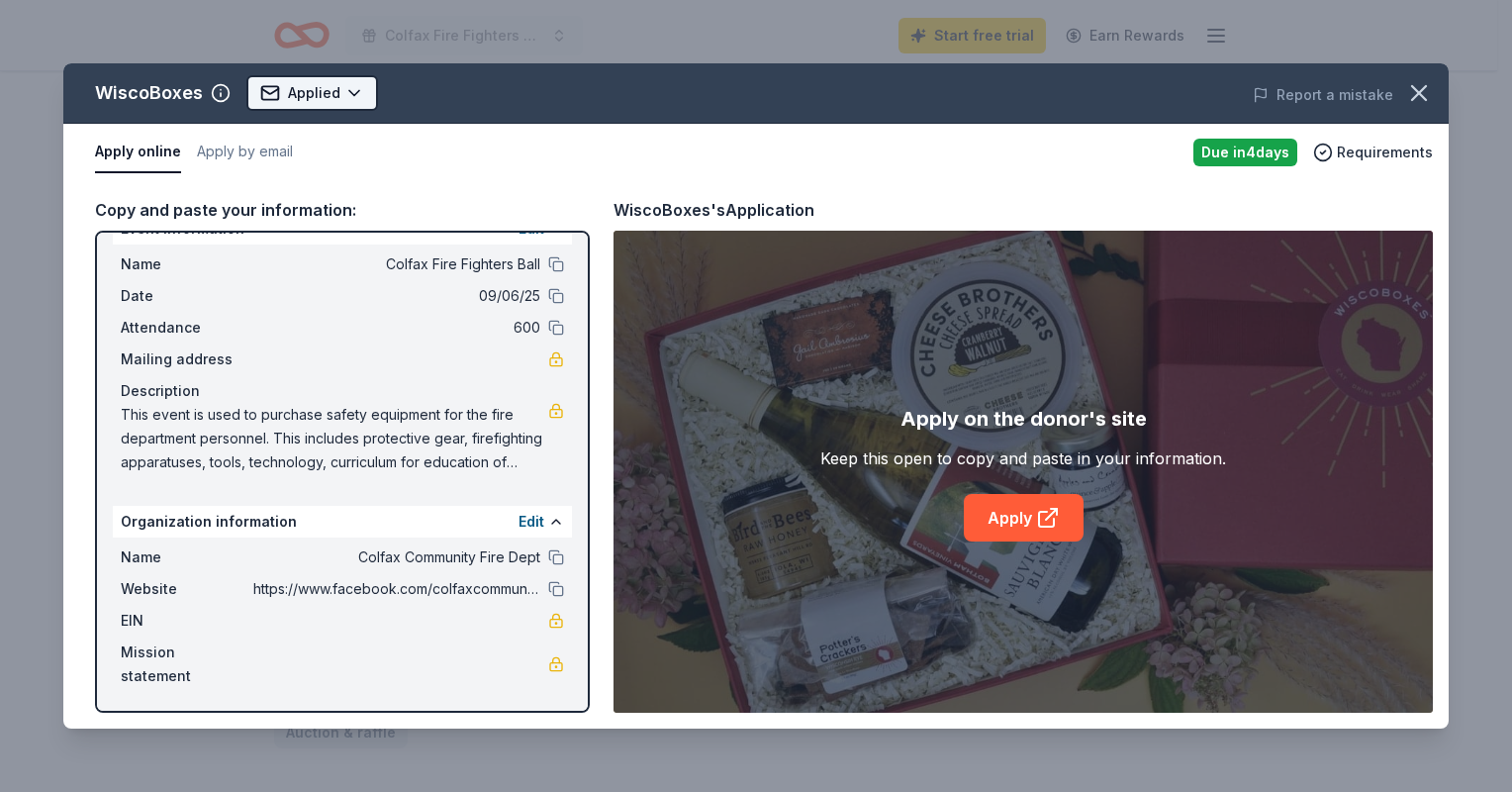 click on "Colfax Fire Fighters Ball Start free trial Earn Rewards Due in 4 days Share WiscoBoxes New Share Donating in [STATE] WiscoBoxes offers curated and custom gift boxes featuring Wisconsin's artisan products for personal and corporate gifting, ensuring each box is elegant, personal, and memorable. What they donate Silent auction items, door prizes Auction & raffle Who they donate to Preferred 501(c)(3) preferred Start free Pro trial to view approval rates and average donation values Due in 4 days Apply Applied ⚡️ Quick application Updated about 2 months ago Report a mistake New Be the first to review this company! Leave a review Similar donors Top rated 16 applies last week 6 days left Online app Oriental Trading 4.8 Donation depends on request 1 apply last week Local 20 days left Online app Stevens Point Brewery New Beer, hard cider, soda, merchandise Local 4 days left Online app Road America New Admission passes, merchandise Local 4 days left Online app Jerry Smith Produce & Pumpkin Farm New Local" at bounding box center [756, 106] 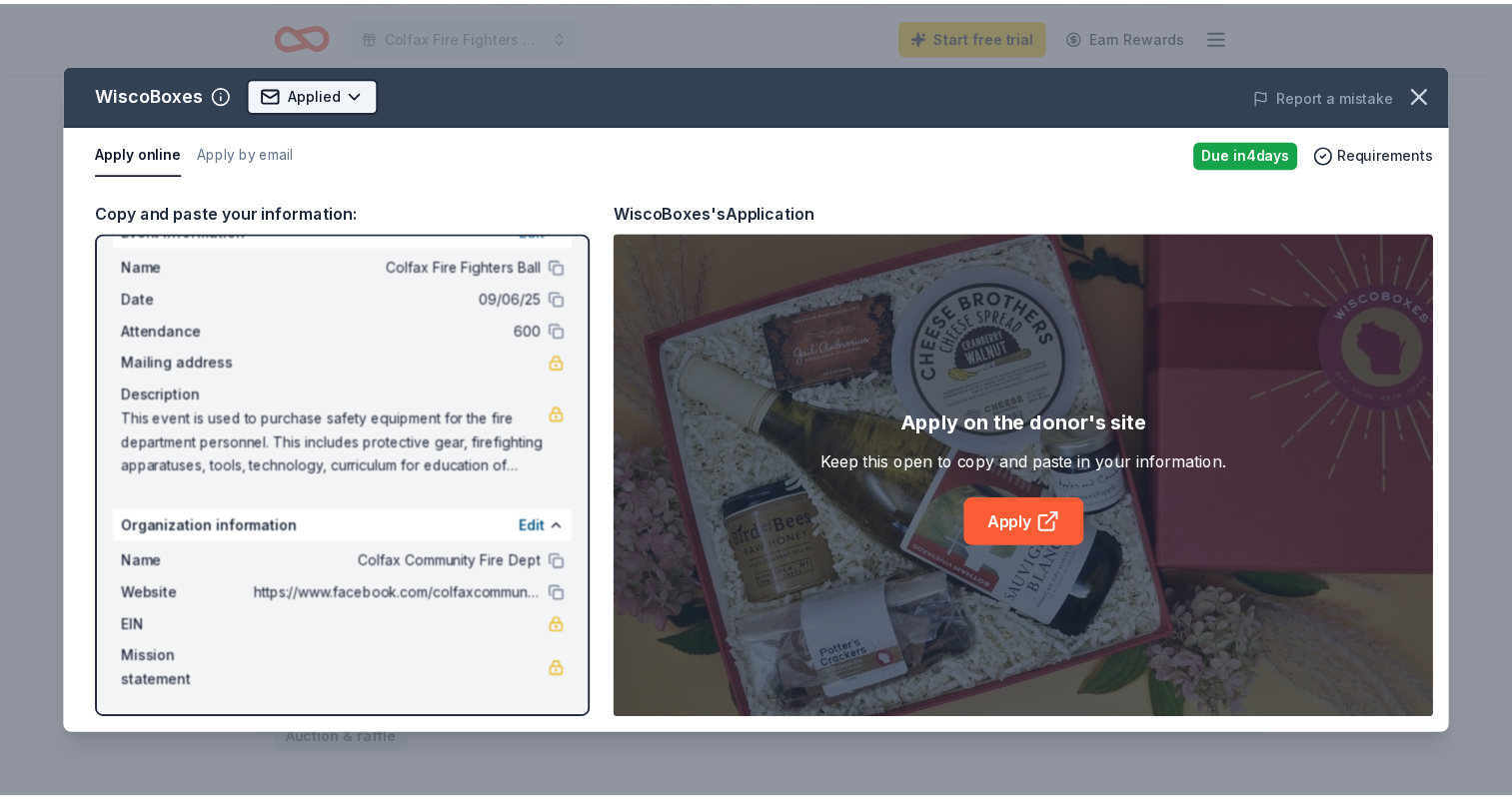 scroll, scrollTop: 0, scrollLeft: 0, axis: both 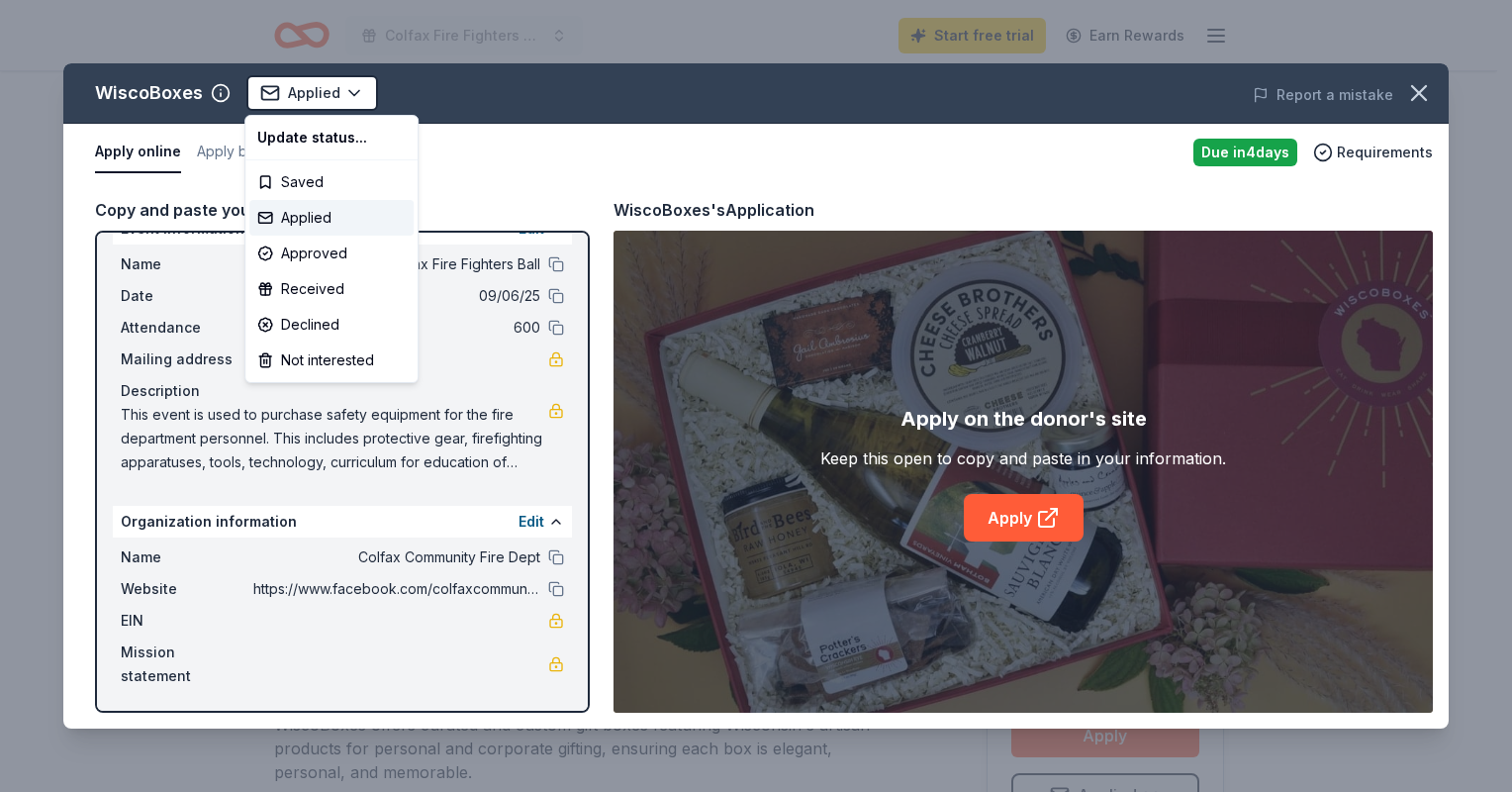 click on "Colfax Fire Fighters Ball Start free trial Earn Rewards Due in 4 days Share WiscoBoxes New Share Donating in [STATE] WiscoBoxes offers curated and custom gift boxes featuring Wisconsin's artisan products for personal and corporate gifting, ensuring each box is elegant, personal, and memorable. What they donate Silent auction items, door prizes Auction & raffle Who they donate to Preferred 501(c)(3) preferred Start free Pro trial to view approval rates and average donation values Due in 4 days Apply Applied ⚡️ Quick application Updated about 2 months ago Report a mistake New Be the first to review this company! Leave a review Similar donors Top rated 16 applies last week 6 days left Online app Oriental Trading 4.8 Donation depends on request 1 apply last week Local 20 days left Online app Stevens Point Brewery New Beer, hard cider, soda, merchandise Local 4 days left Online app Road America New Admission passes, merchandise Local 4 days left Online app Jerry Smith Produce & Pumpkin Farm New Local" at bounding box center (756, 396) 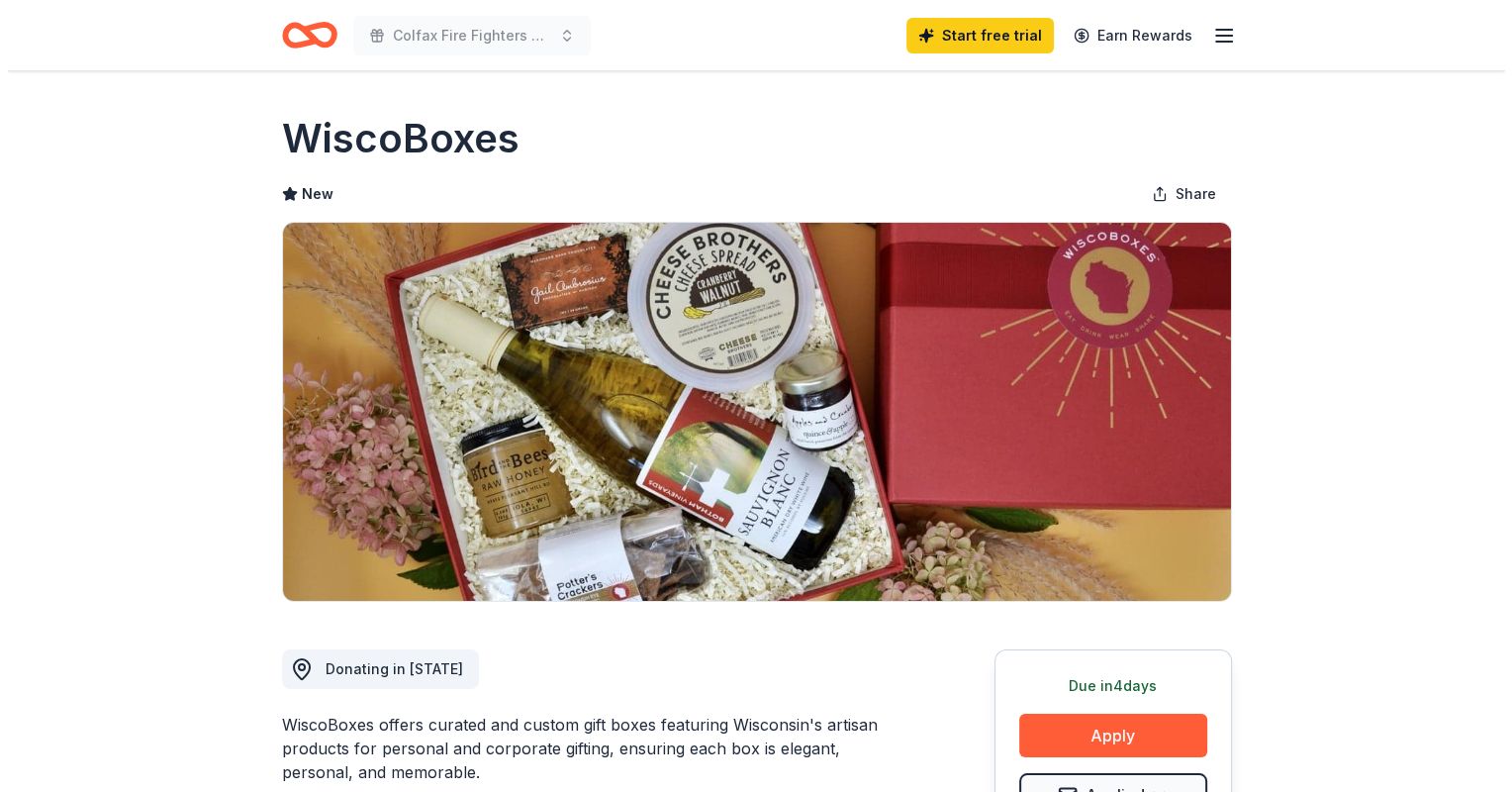 scroll, scrollTop: 396, scrollLeft: 0, axis: vertical 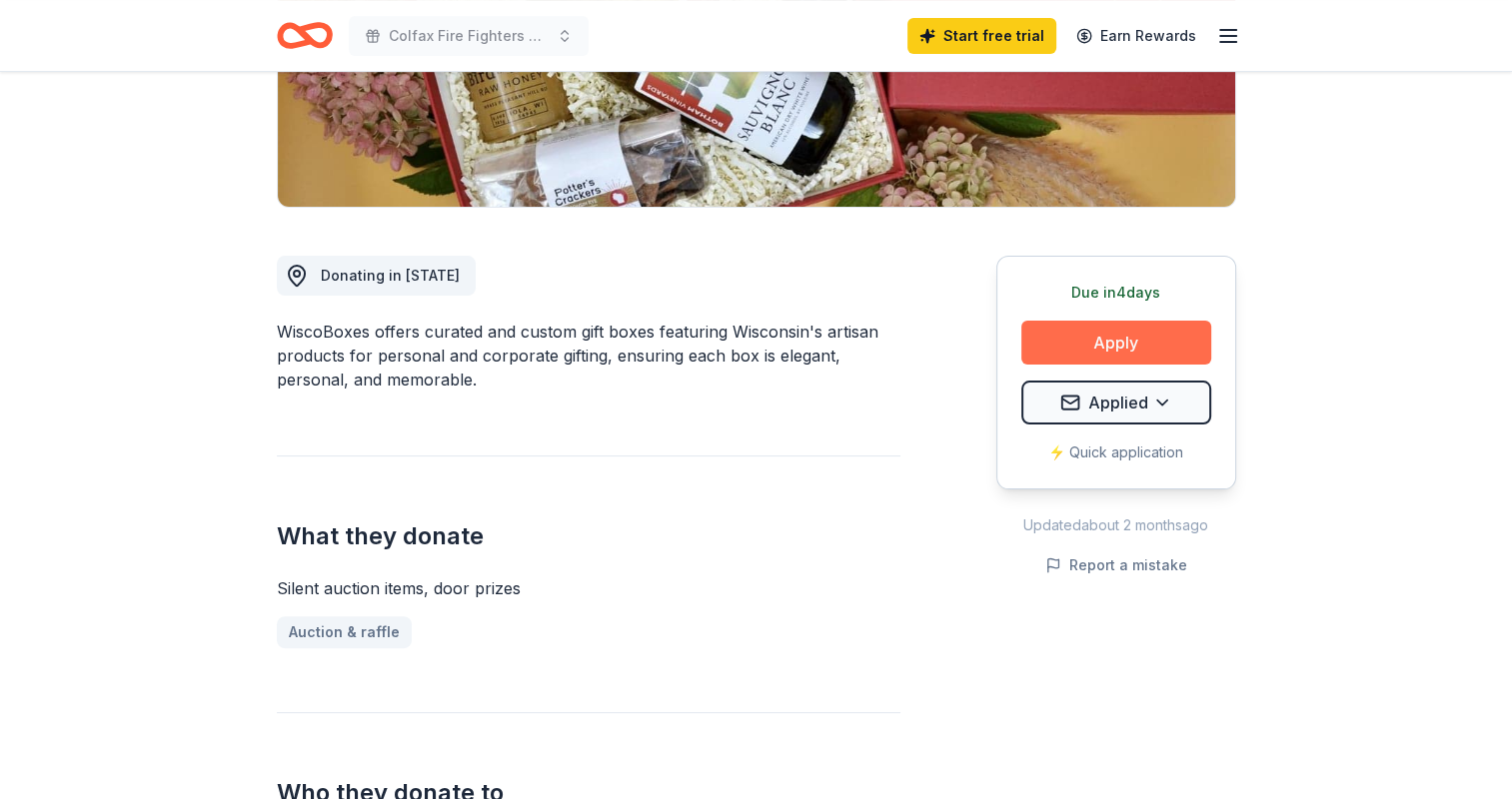 click on "Apply" at bounding box center (1116, 343) 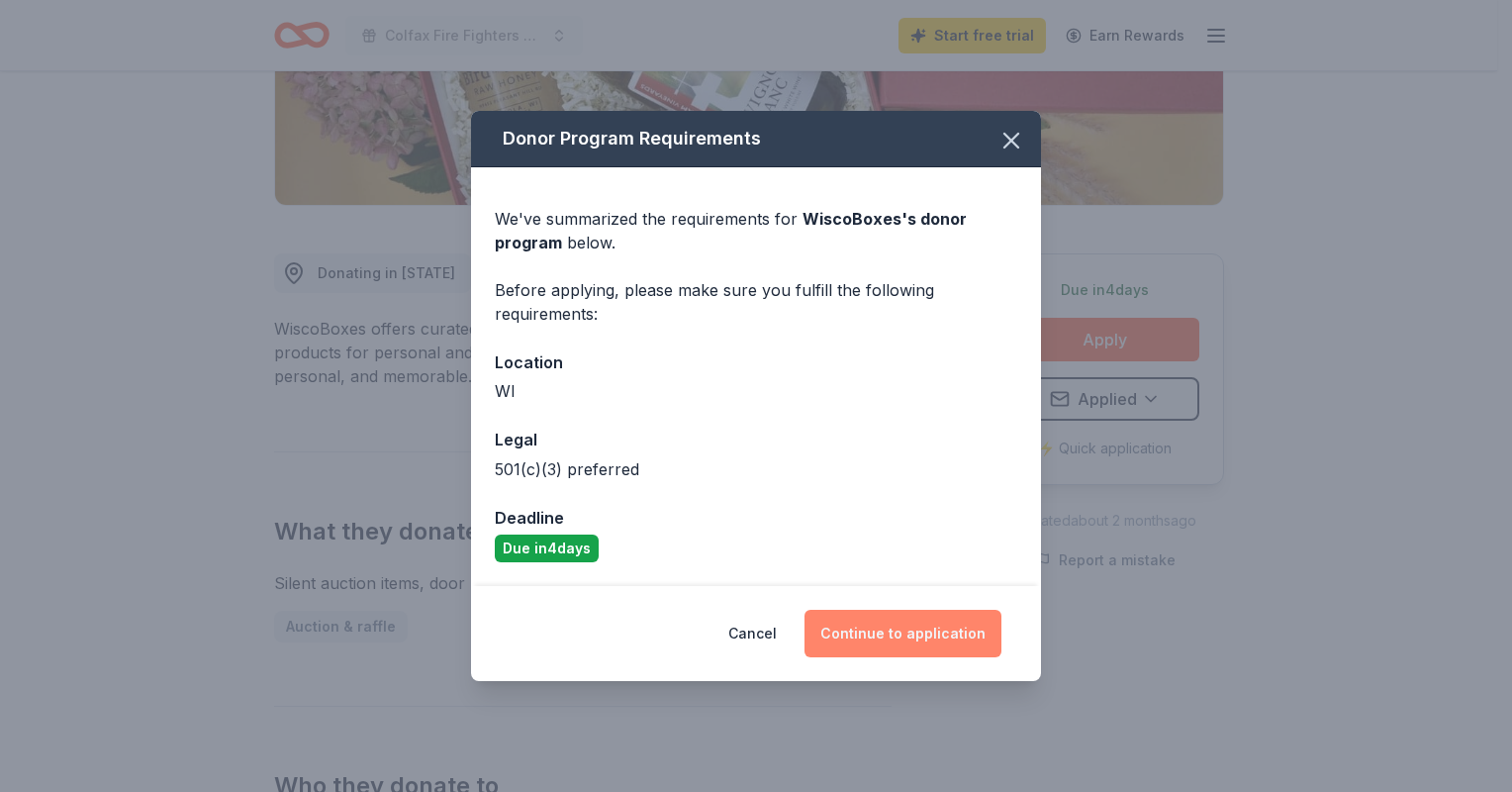 click on "Continue to application" at bounding box center (902, 634) 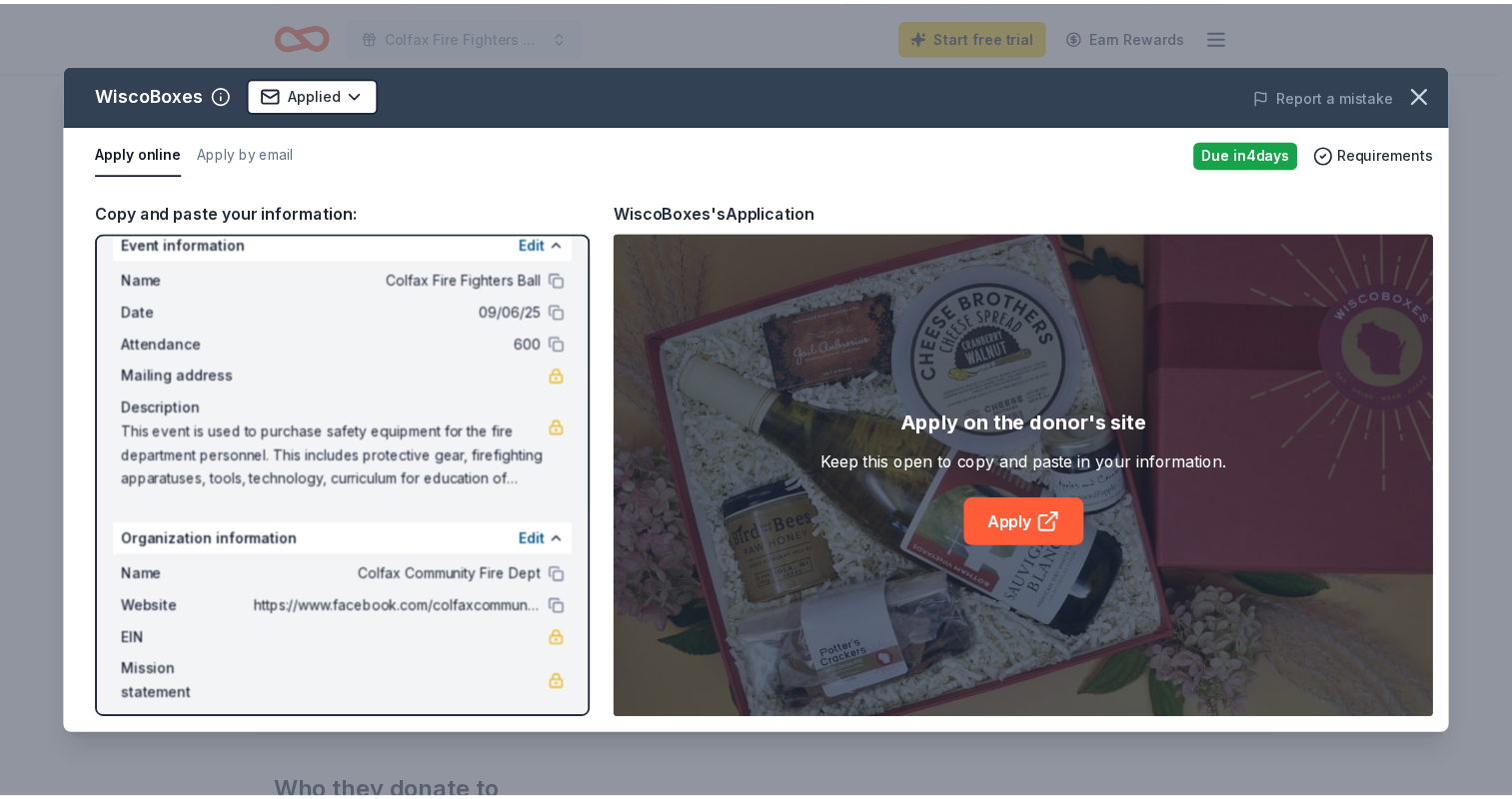 scroll, scrollTop: 36, scrollLeft: 0, axis: vertical 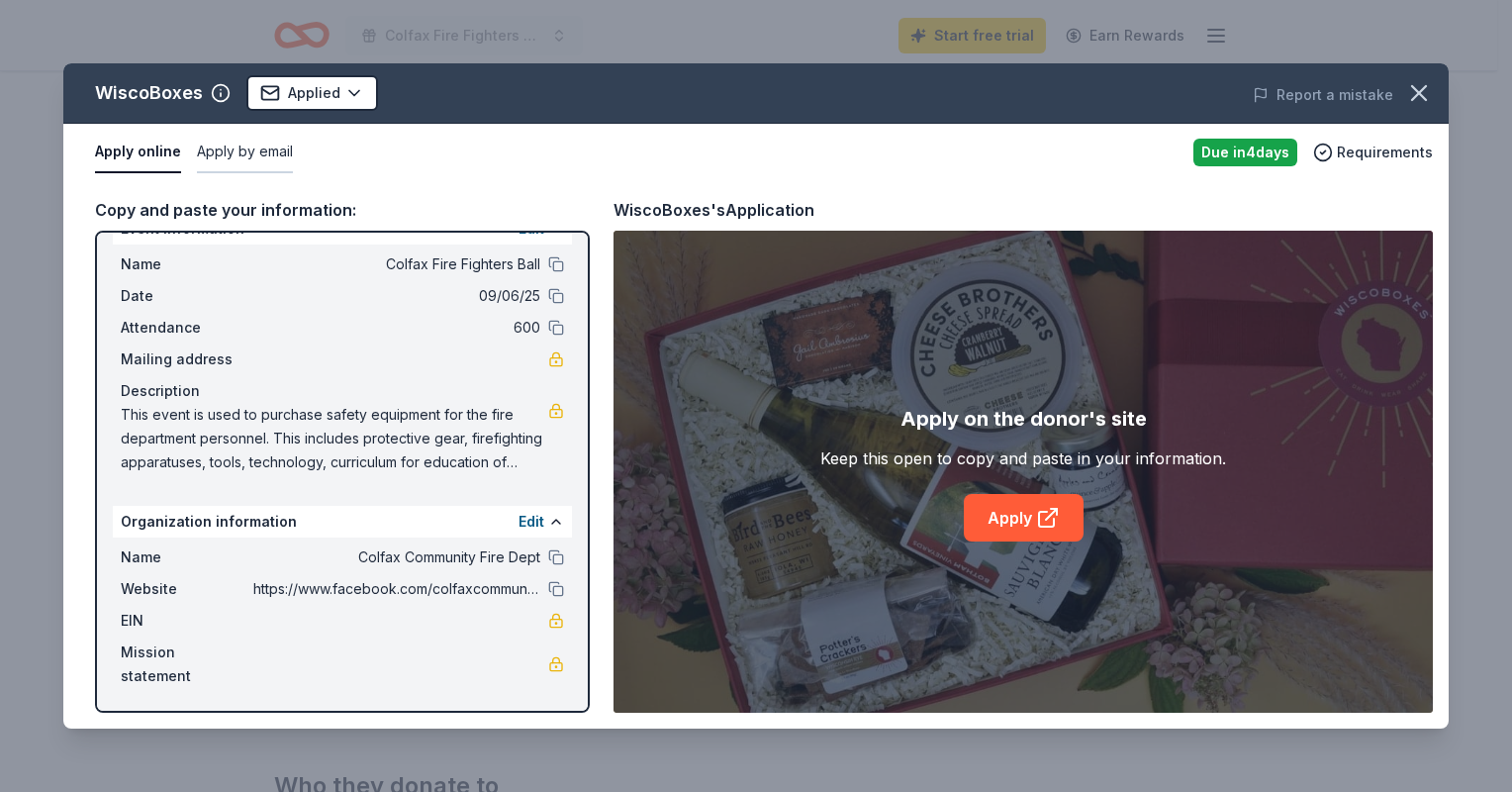 click on "Apply by email" at bounding box center (244, 152) 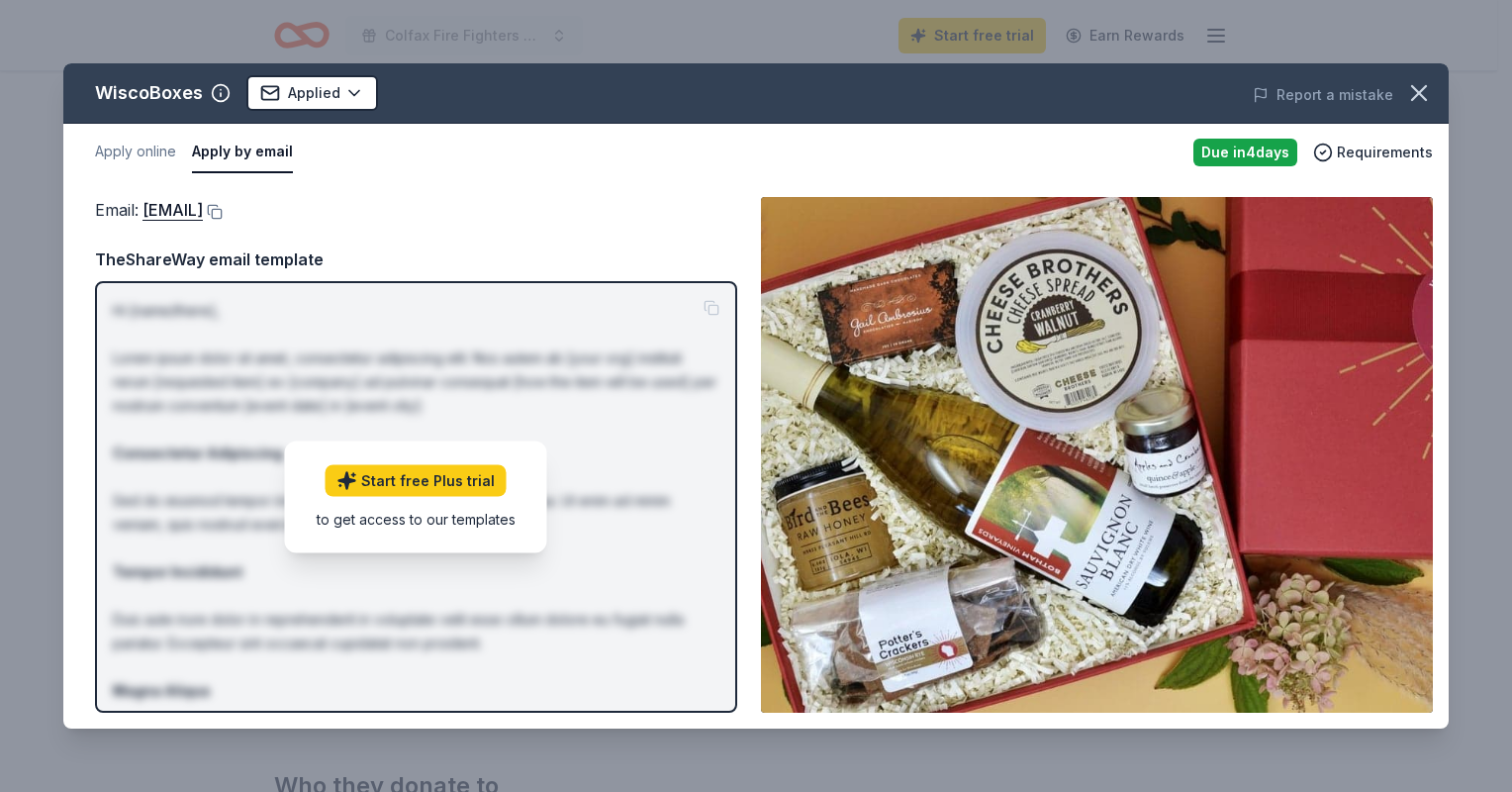 click on "Apply by email" at bounding box center (242, 152) 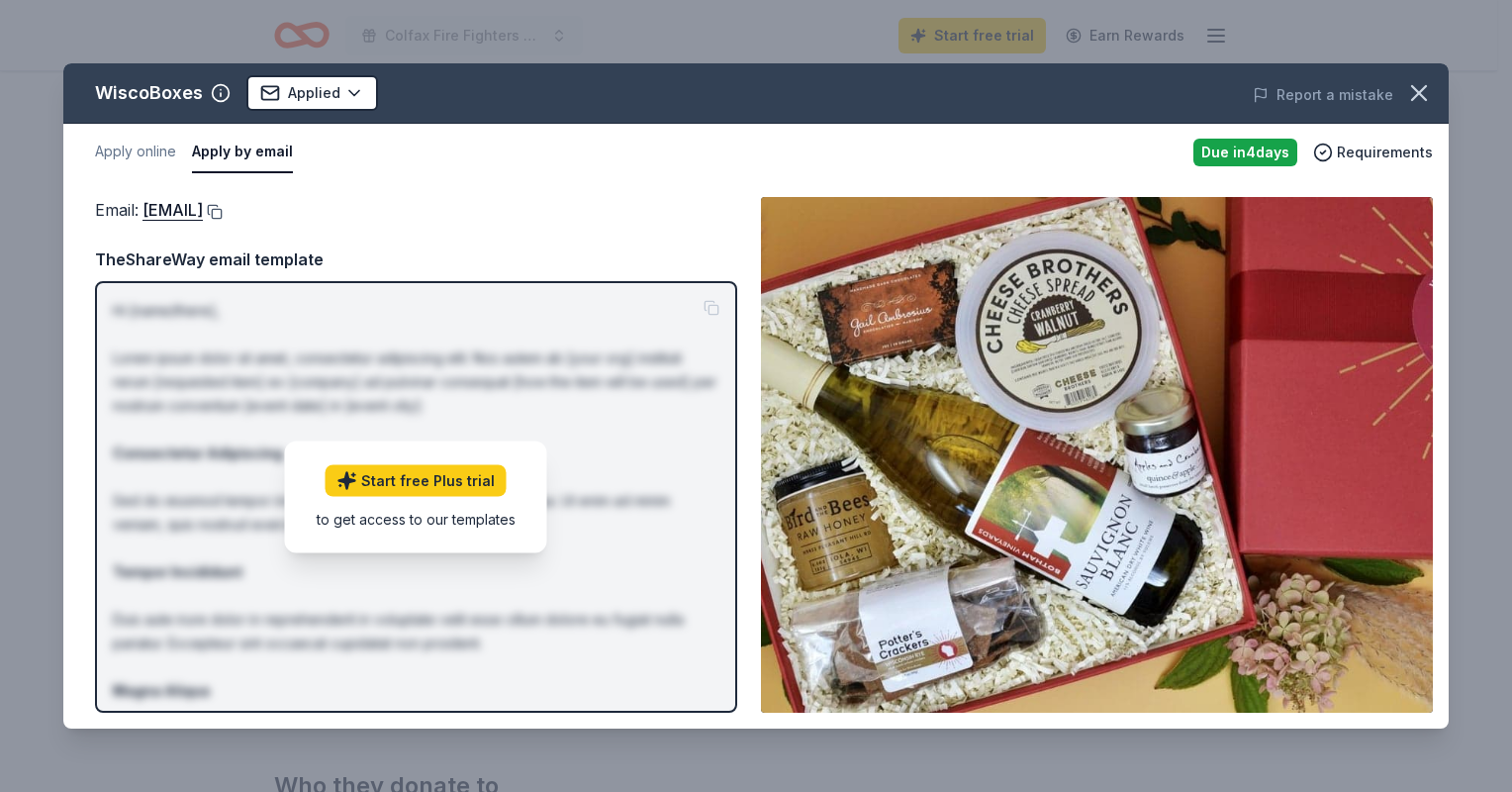 click at bounding box center [213, 212] 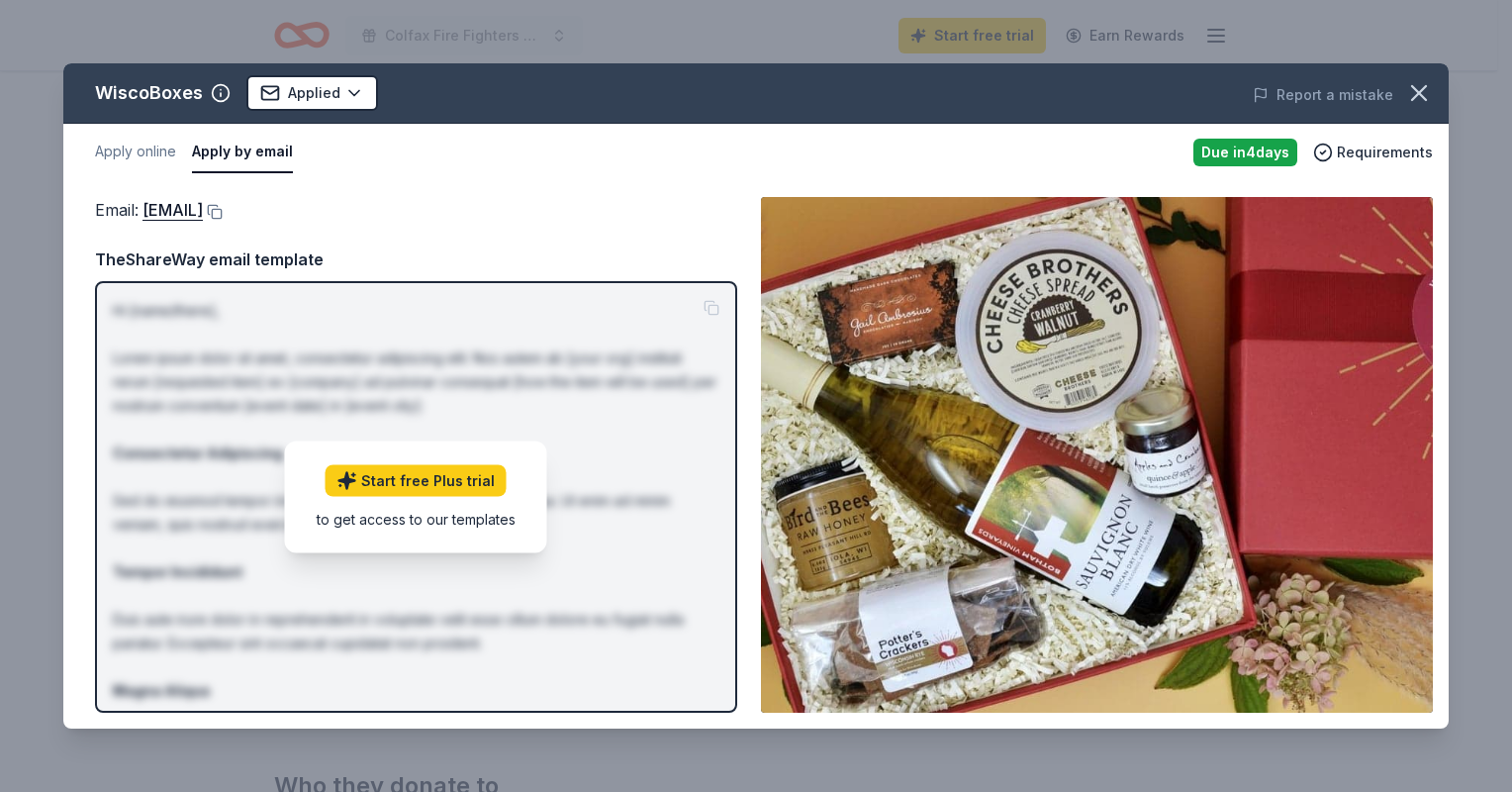 click on "Email : hello@wiscoboxes.com" at bounding box center [416, 210] 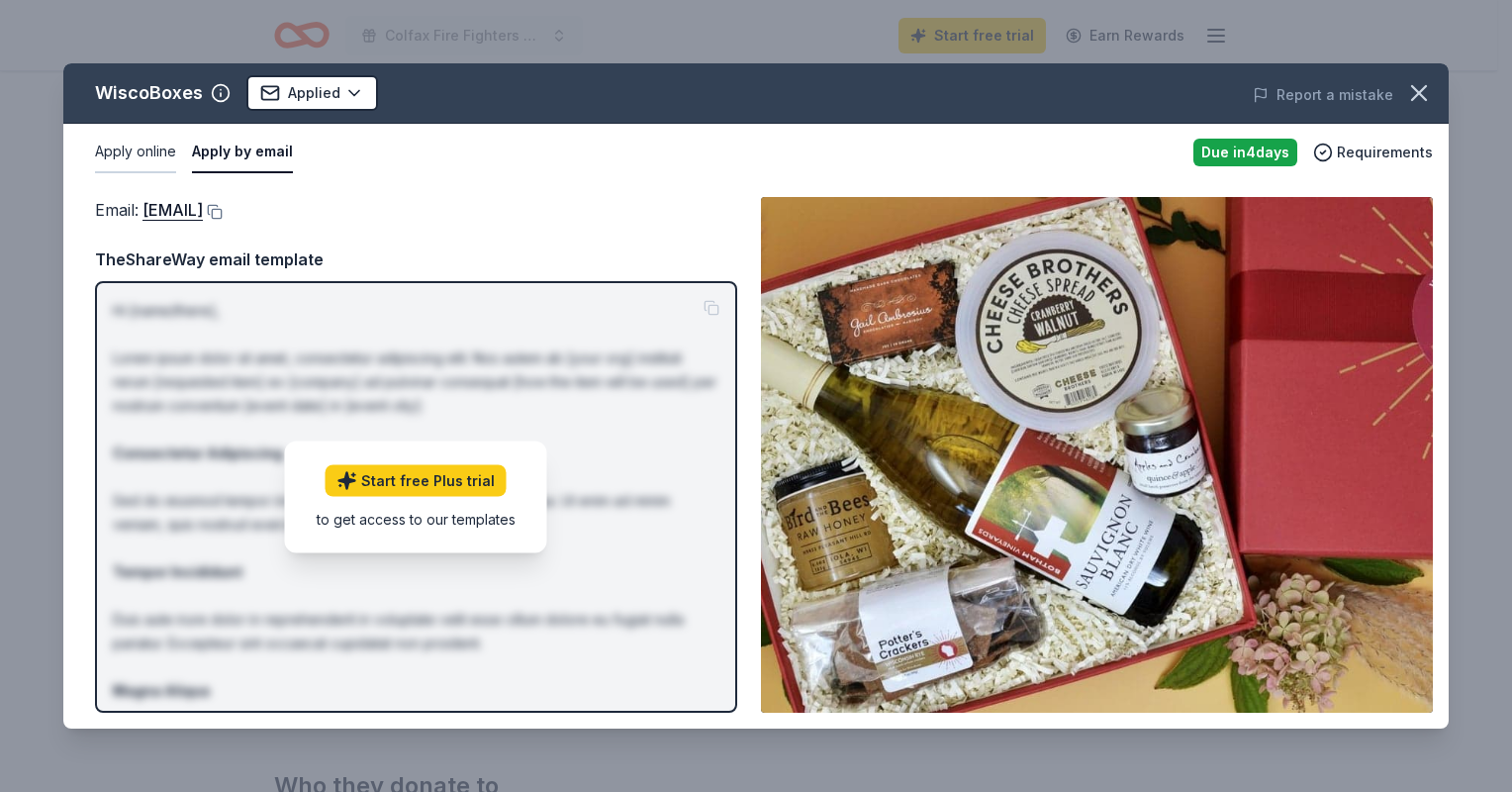 click on "Apply online" at bounding box center [136, 152] 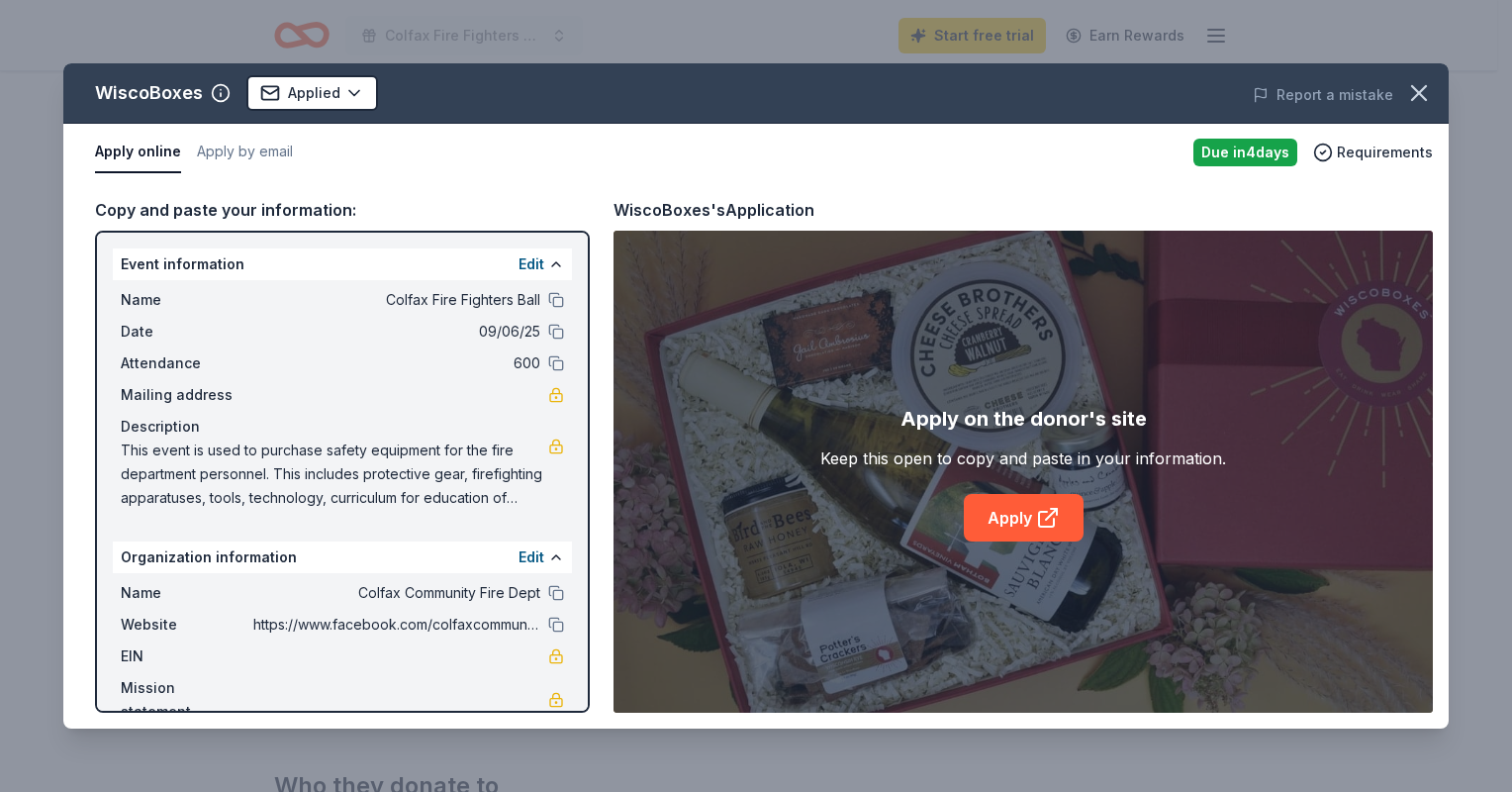 click on "Copy and paste your information: Event information Edit Name Colfax Fire Fighters Ball Date 09/06/25 Attendance 600 Mailing address Description This event is used to purchase safety equipment for the fire department personnel.  This includes protective gear, firefighting apparatuses, tools, technology, curriculum for education of children and the public, supportive items for community members involved in incidents, etc. Organization information Edit Name Colfax Community Fire Dept Website https://www.facebook.com/colfaxcommunityfiredepartment EIN Mission statement WiscoBoxes's  Application Apply on the donor's site Keep this open to copy and paste in your information. Apply" at bounding box center [756, 454] 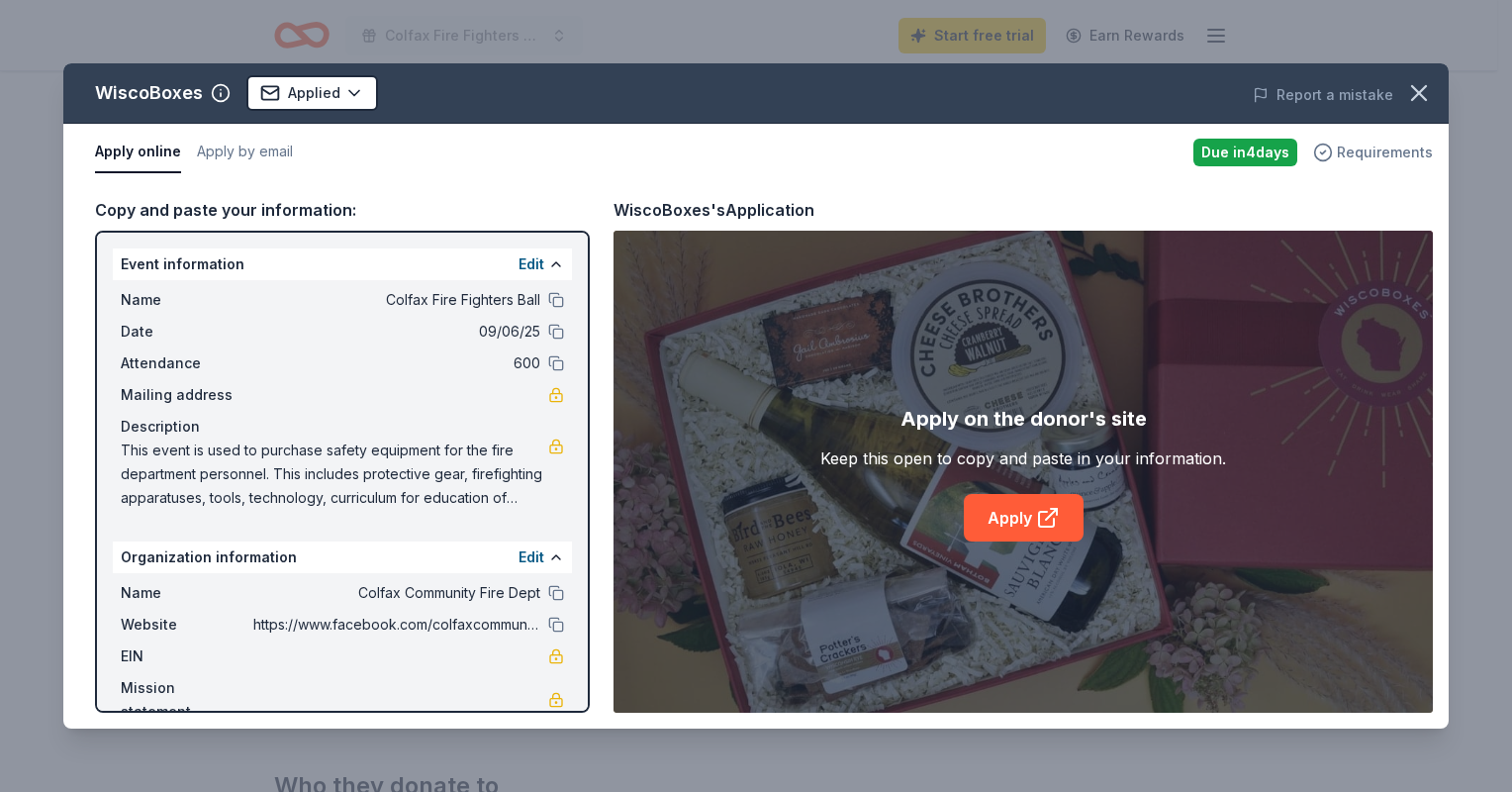 click on "Requirements" at bounding box center (1384, 152) 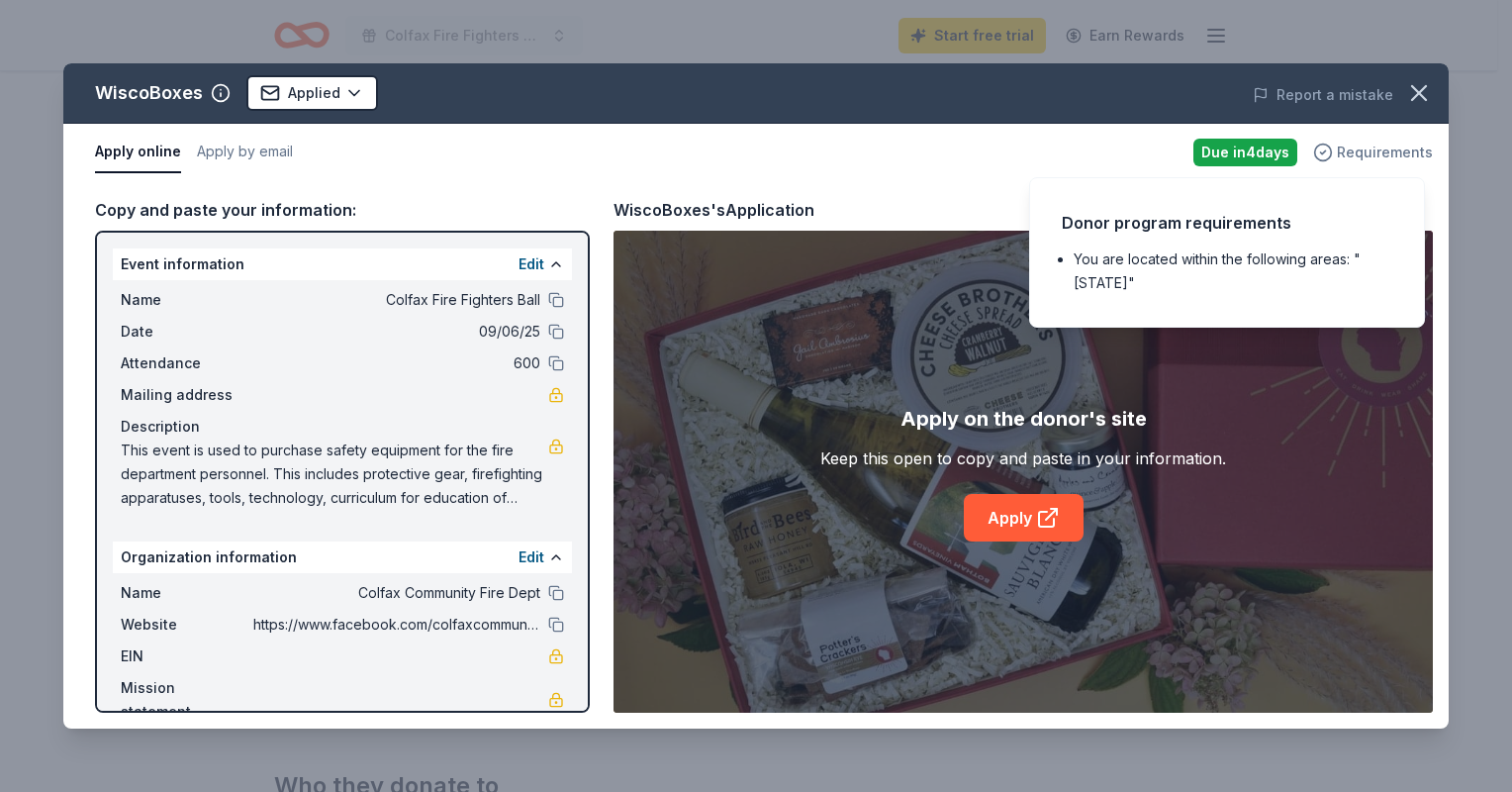 click on "Requirements" at bounding box center (1384, 152) 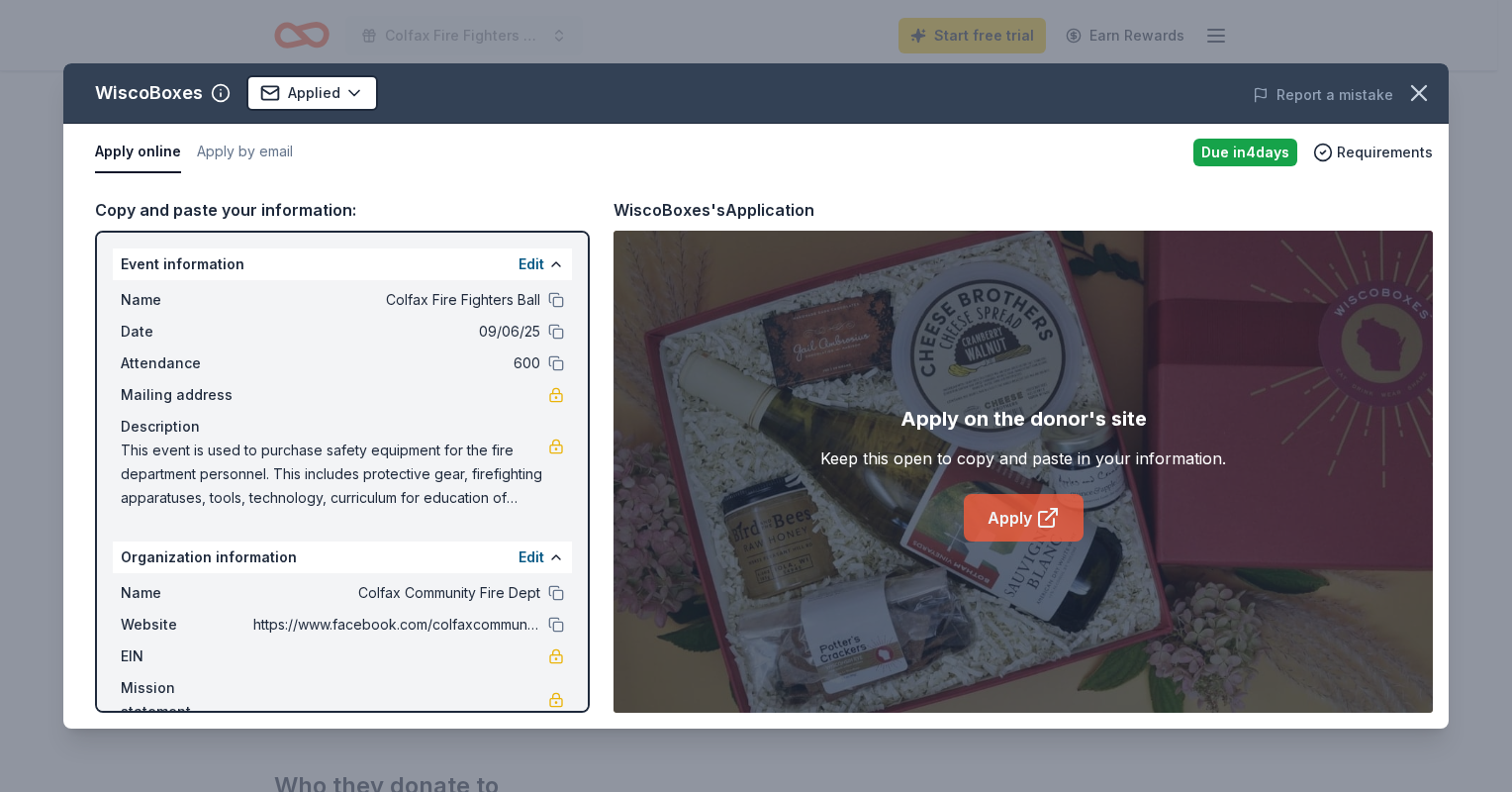 click on "Apply" at bounding box center [1023, 518] 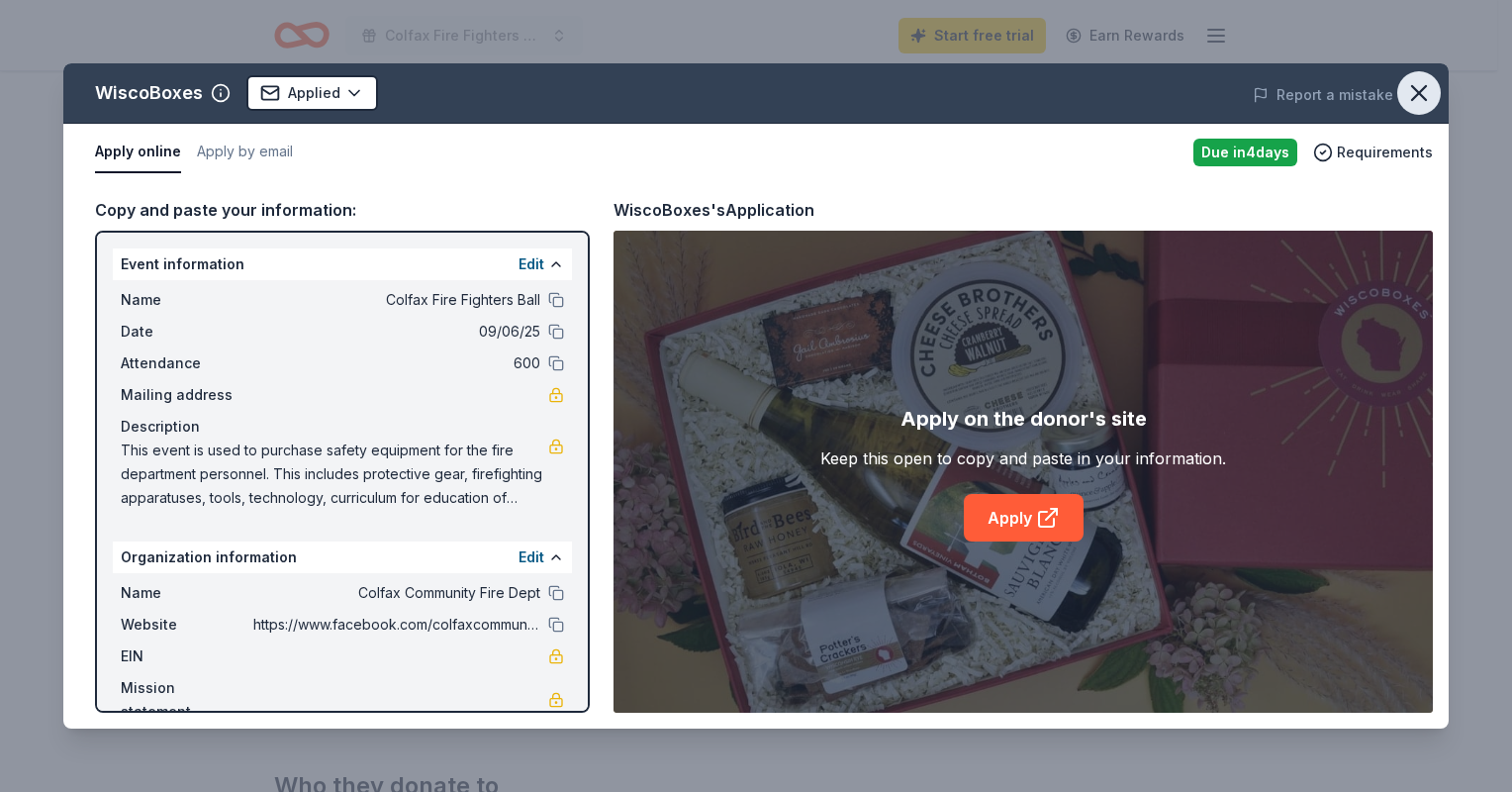 click 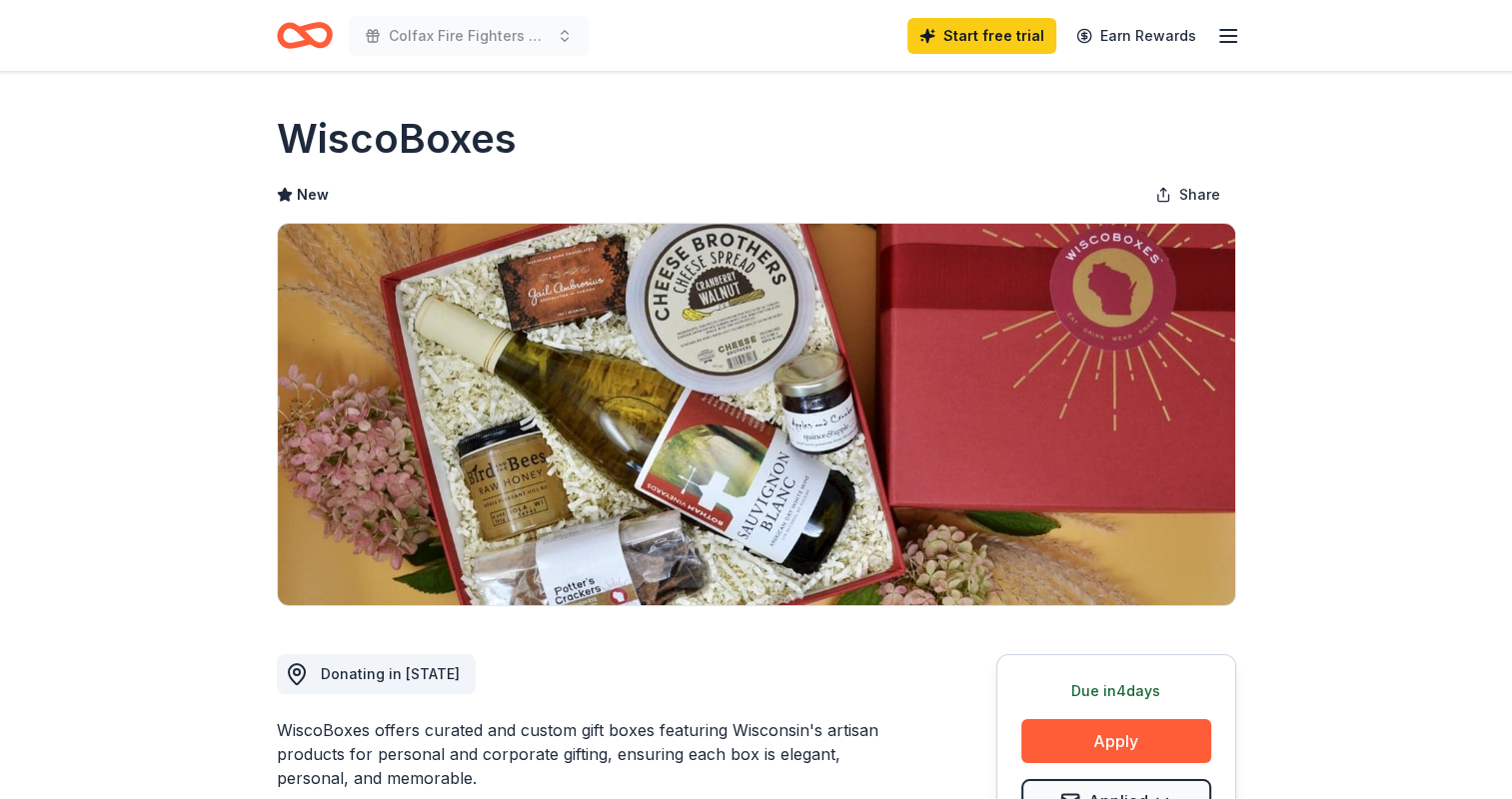 scroll, scrollTop: 0, scrollLeft: 0, axis: both 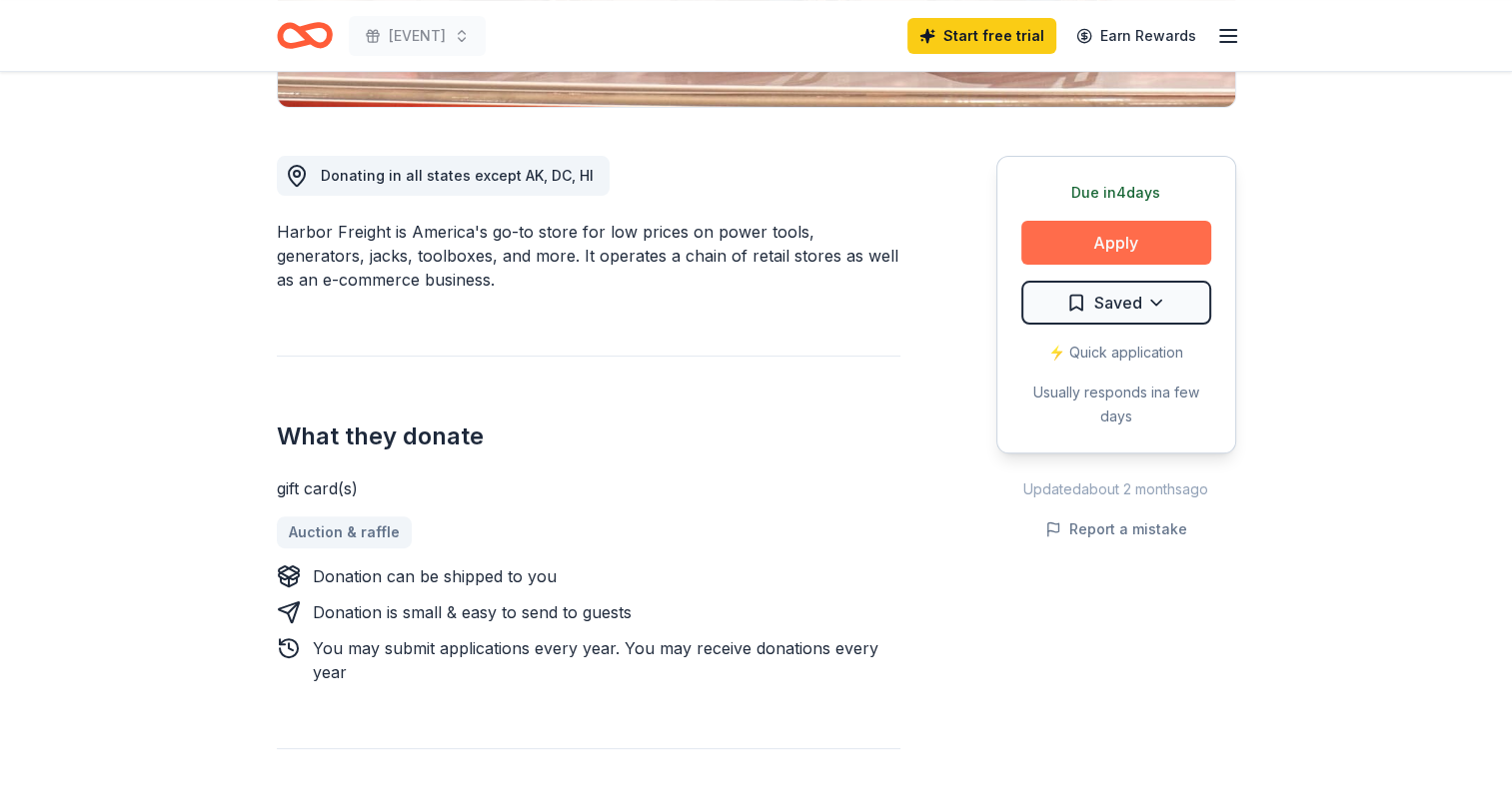 click on "Apply" at bounding box center [1116, 243] 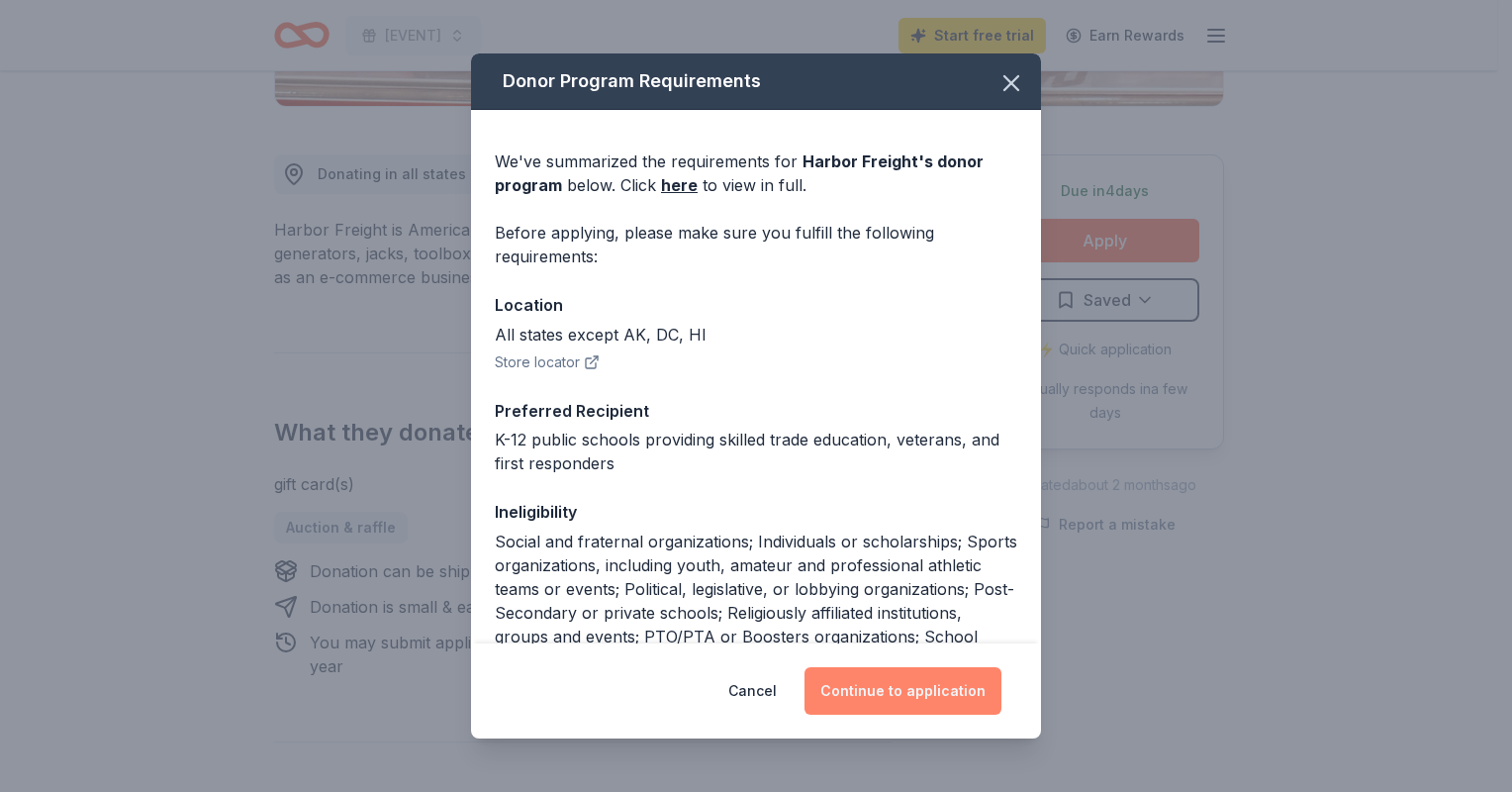 click on "Continue to application" at bounding box center (902, 691) 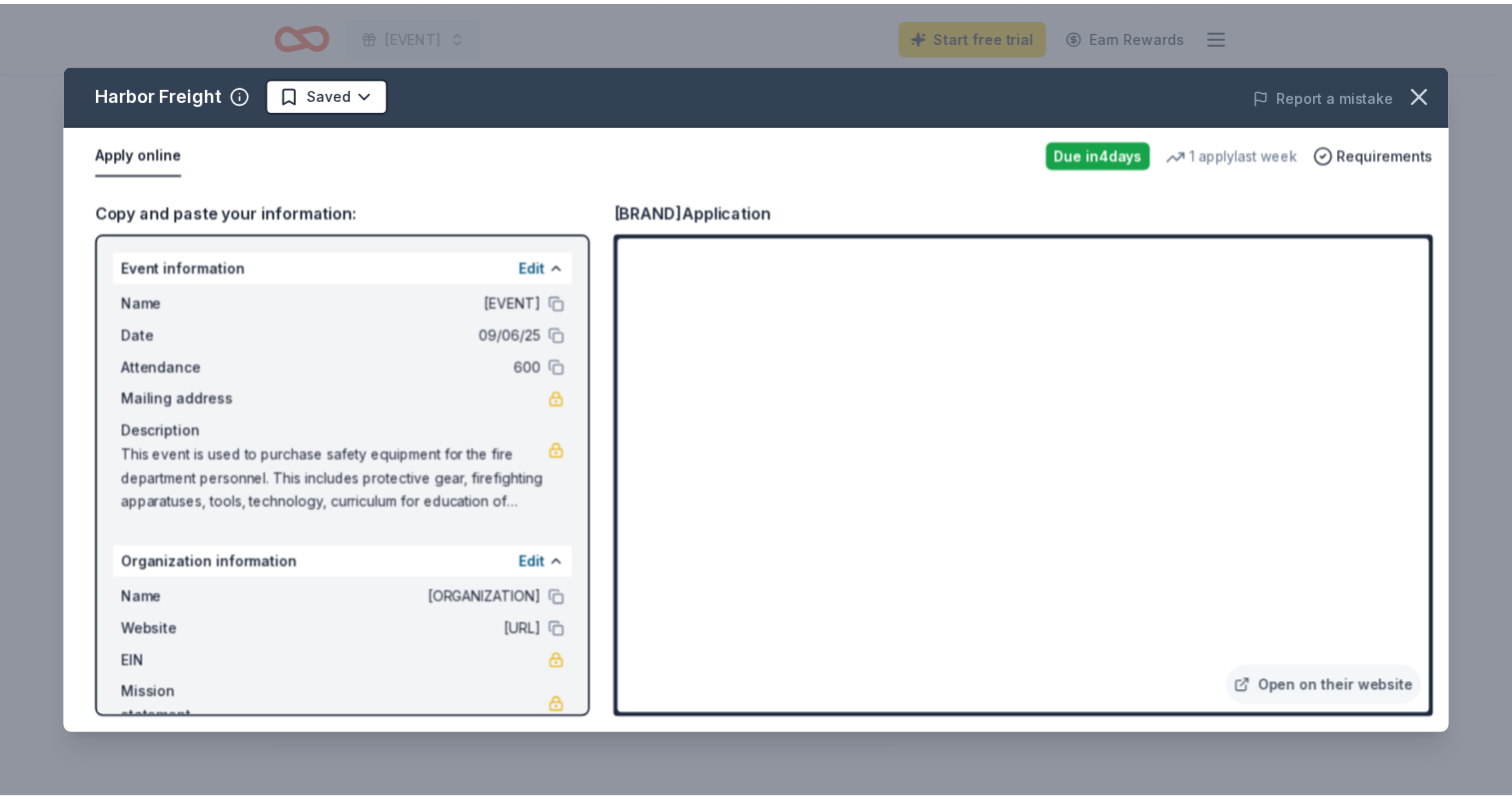 scroll, scrollTop: 36, scrollLeft: 0, axis: vertical 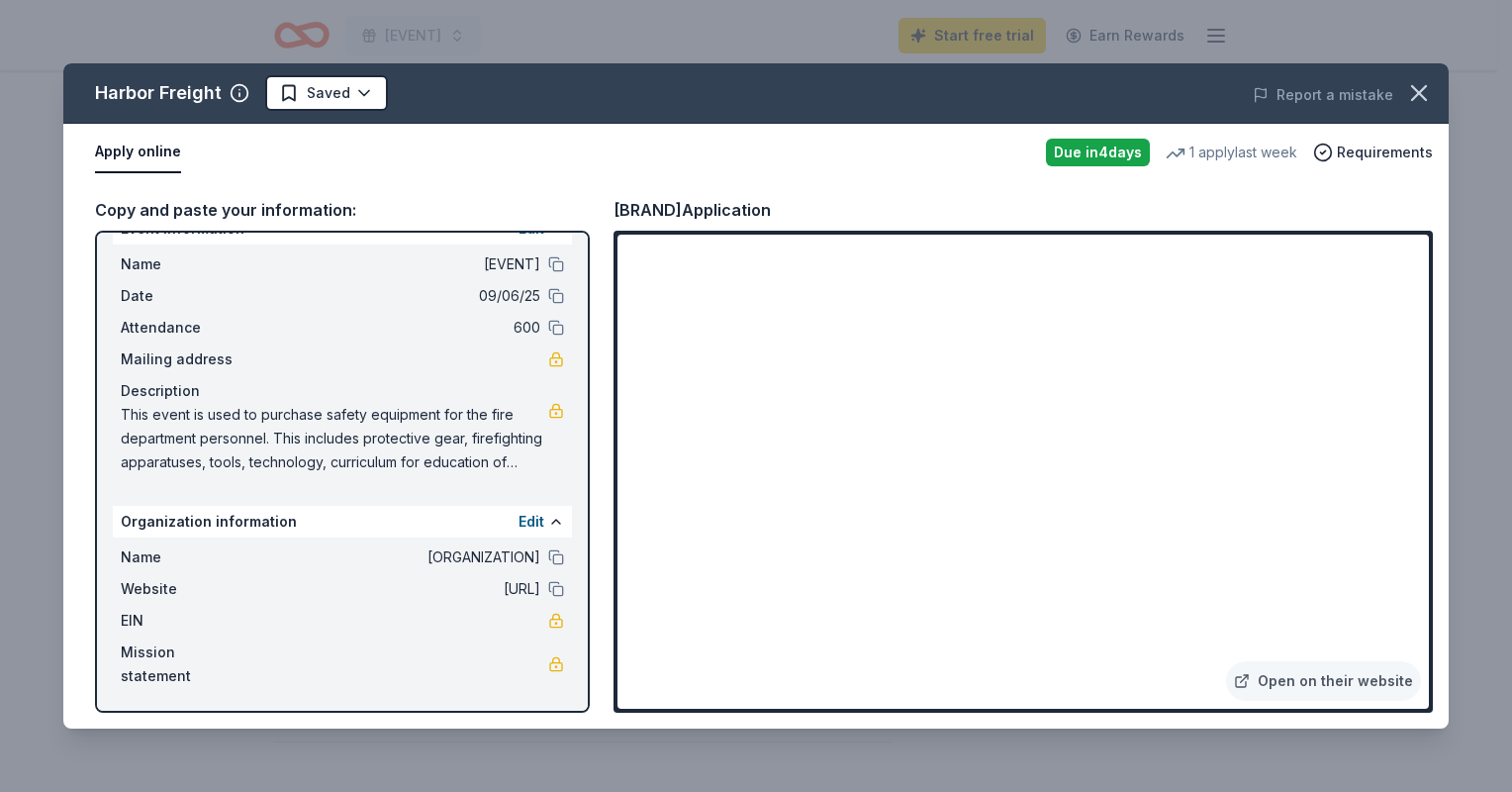 click on "Copy and paste your information: Event information Edit Name [EVENT] Date [DATE] Attendance [NUMBER] Mailing address Description This event is used to purchase safety equipment for the fire department personnel.  This includes protective gear, firefighting apparatuses, tools, technology, curriculum for education of children and the public, supportive items for community members involved in incidents, etc. Organization information Edit Name [ORGANIZATION] Website [URL] EIN Mission statement [BRAND]'s  Application Open on their website" at bounding box center [756, 454] 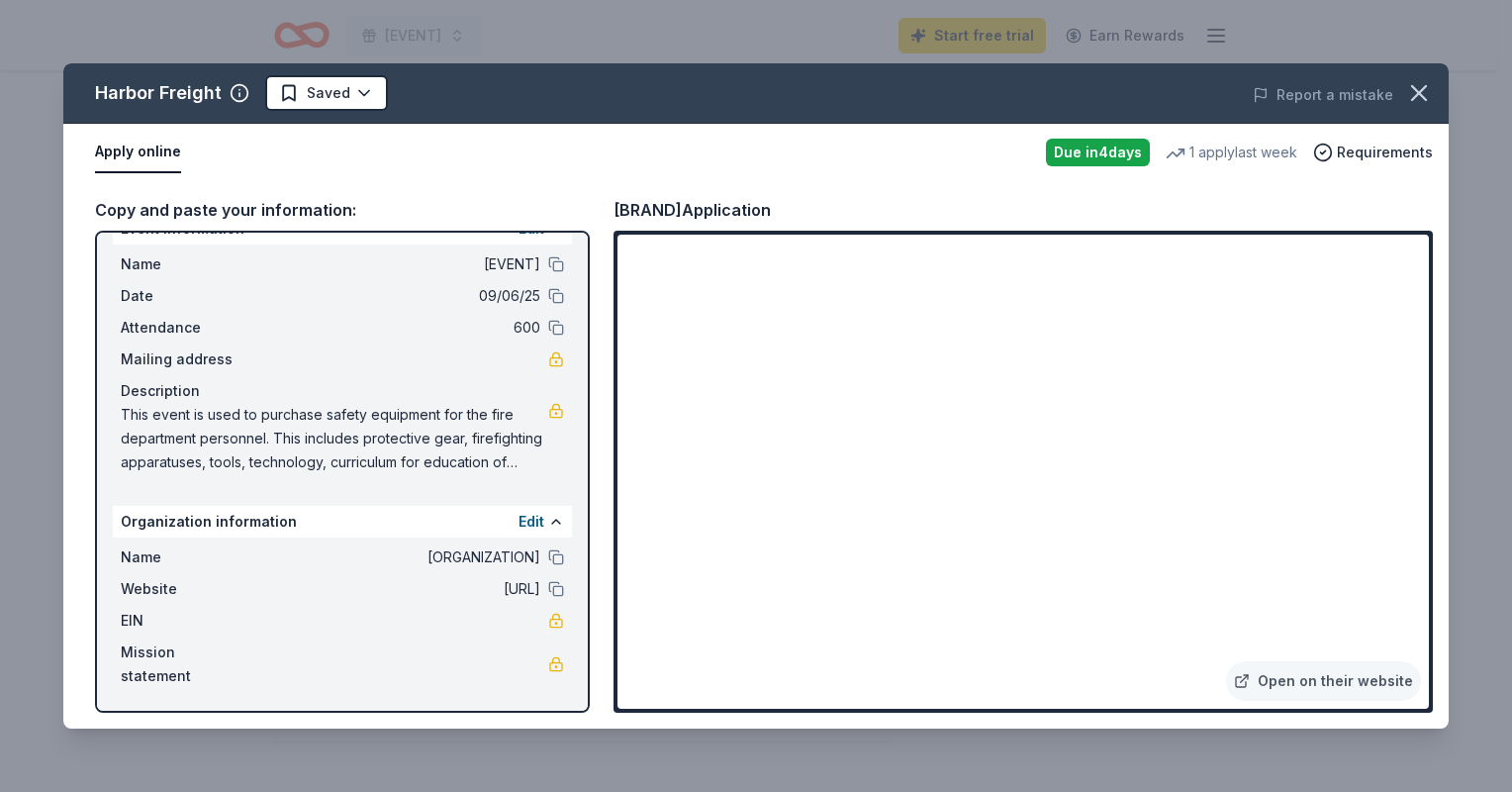 click on "Apply online" at bounding box center (138, 152) 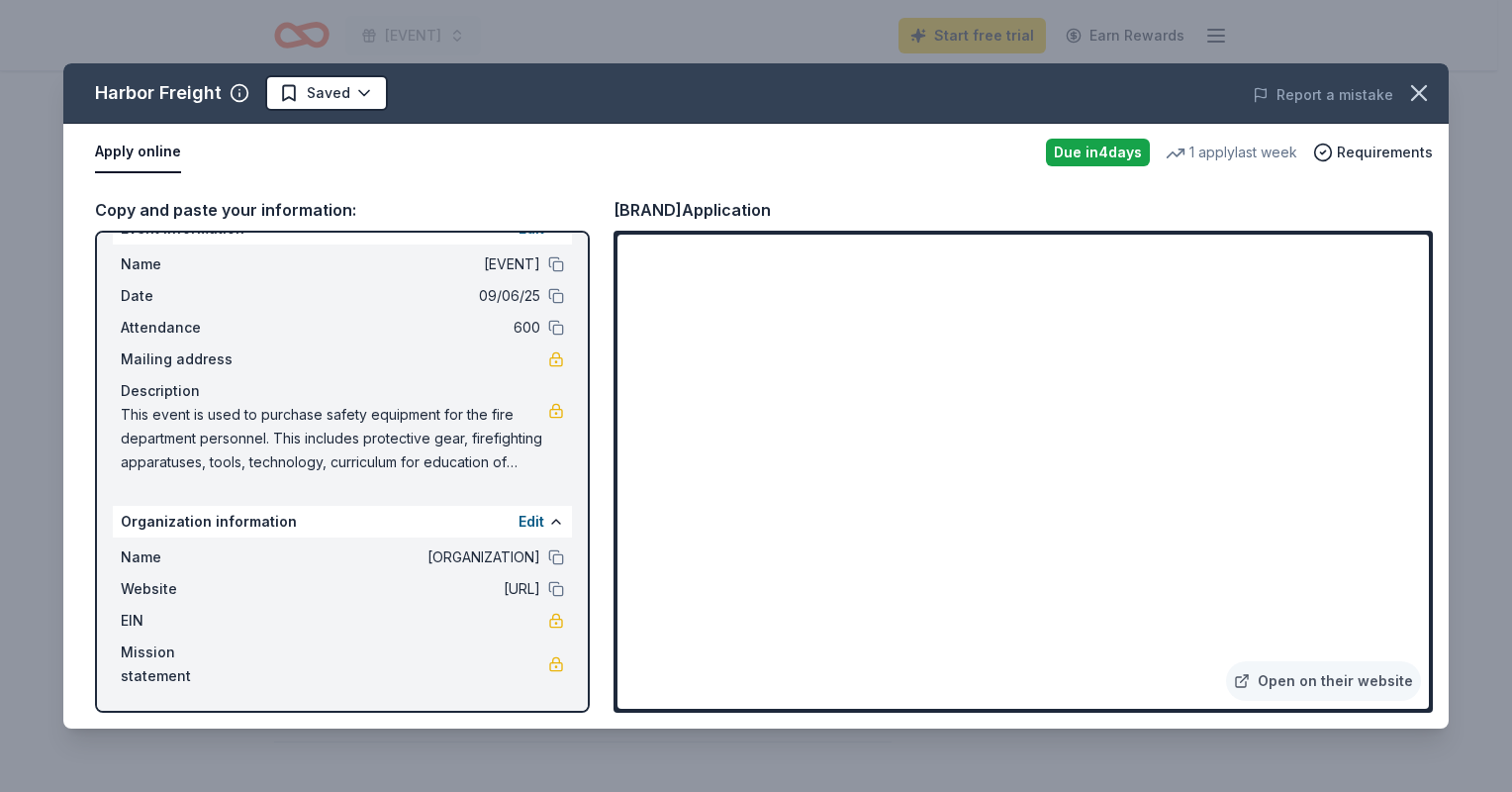 click on "Apply online" at bounding box center [138, 152] 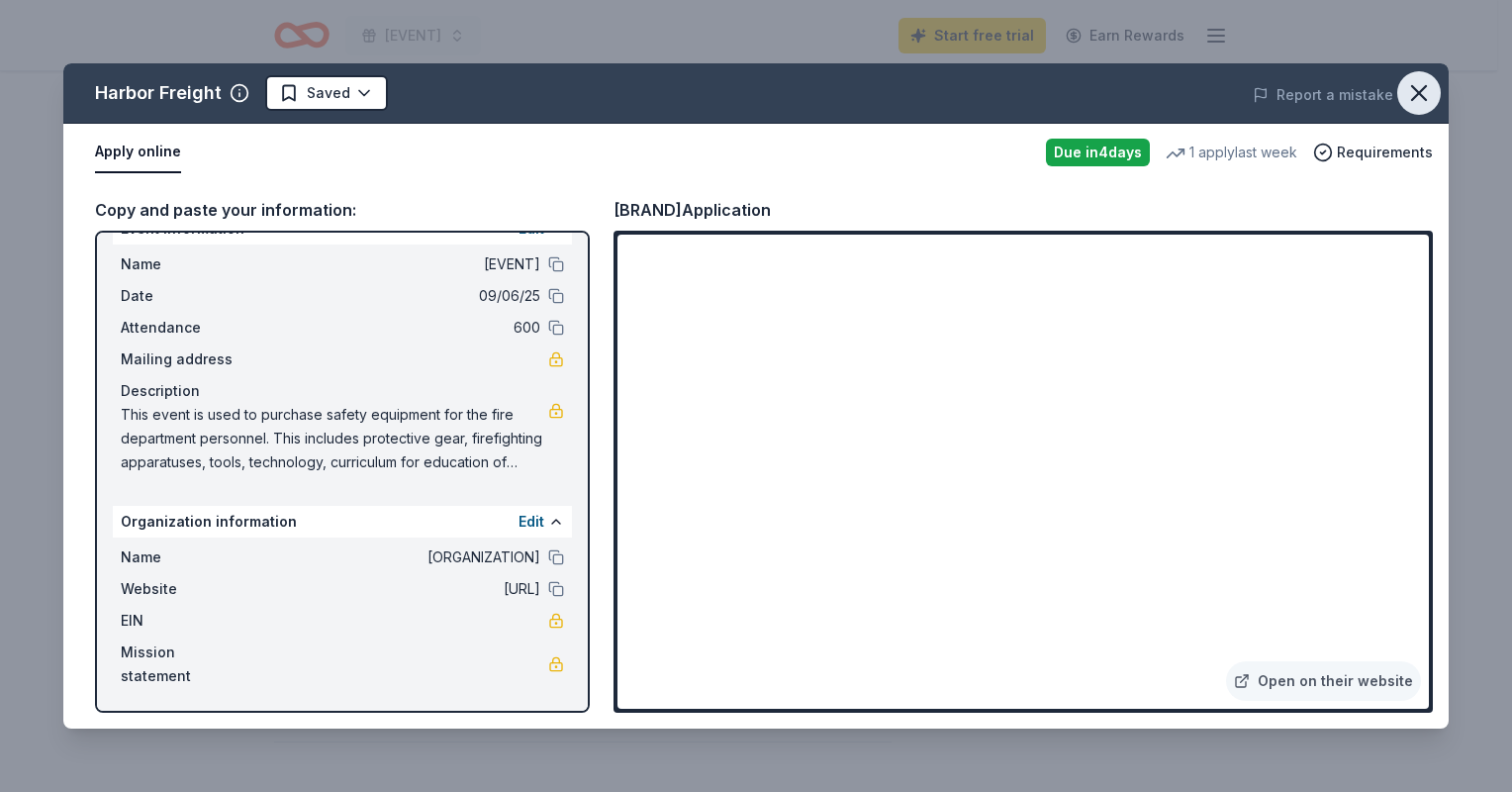 click 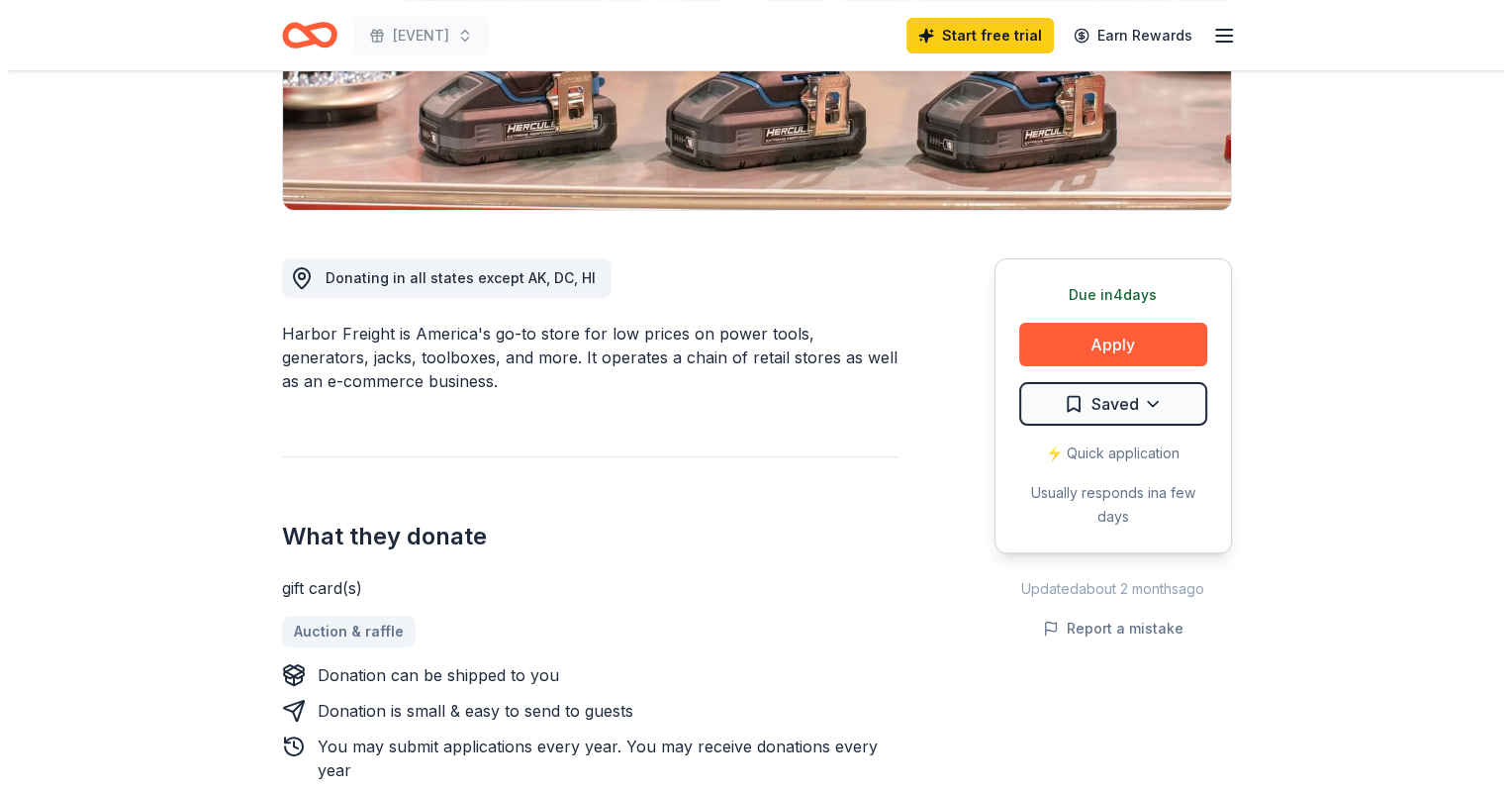 scroll, scrollTop: 396, scrollLeft: 0, axis: vertical 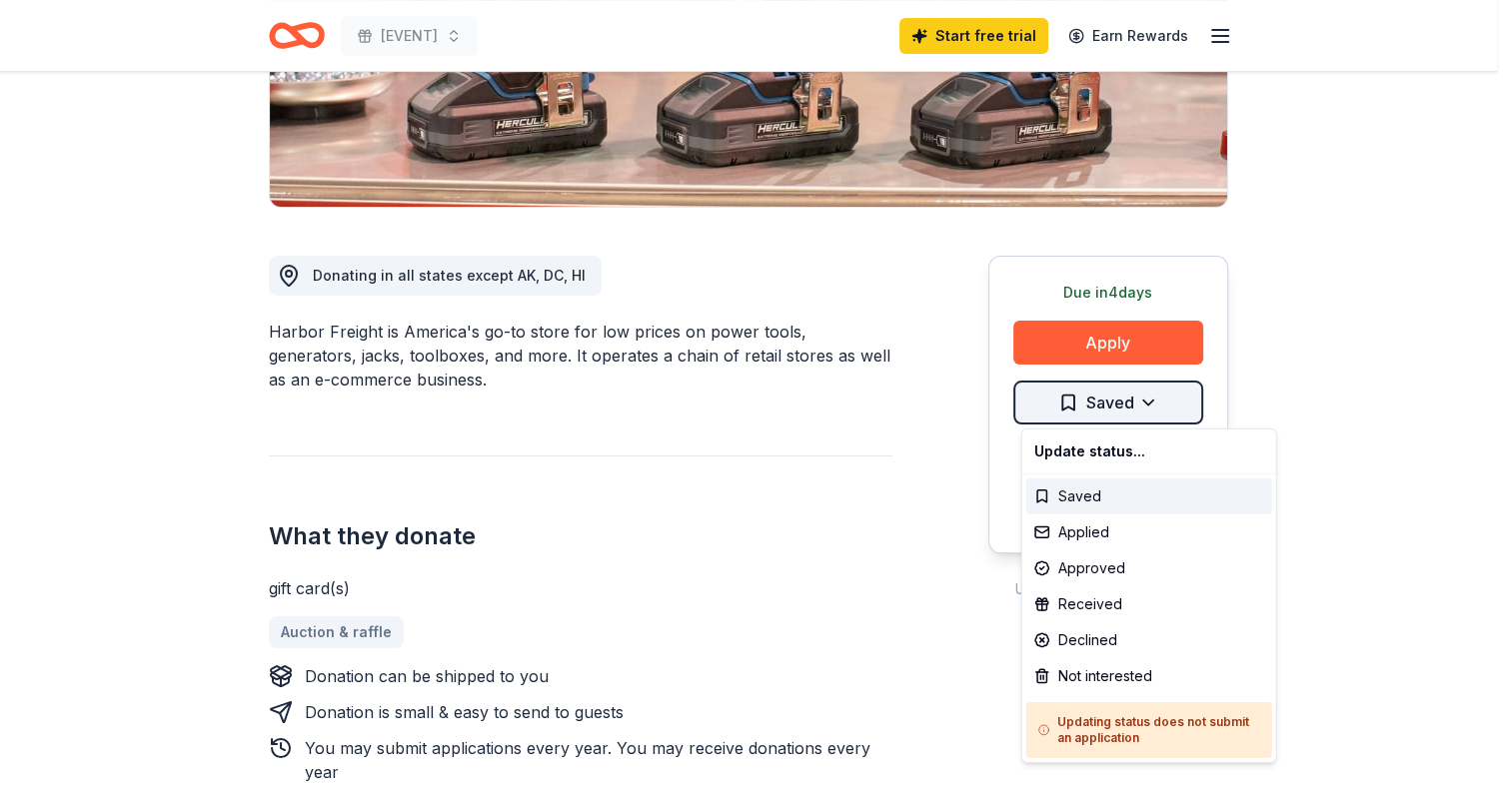 click on "[MONTH] [YEAR]" at bounding box center (756, 0) 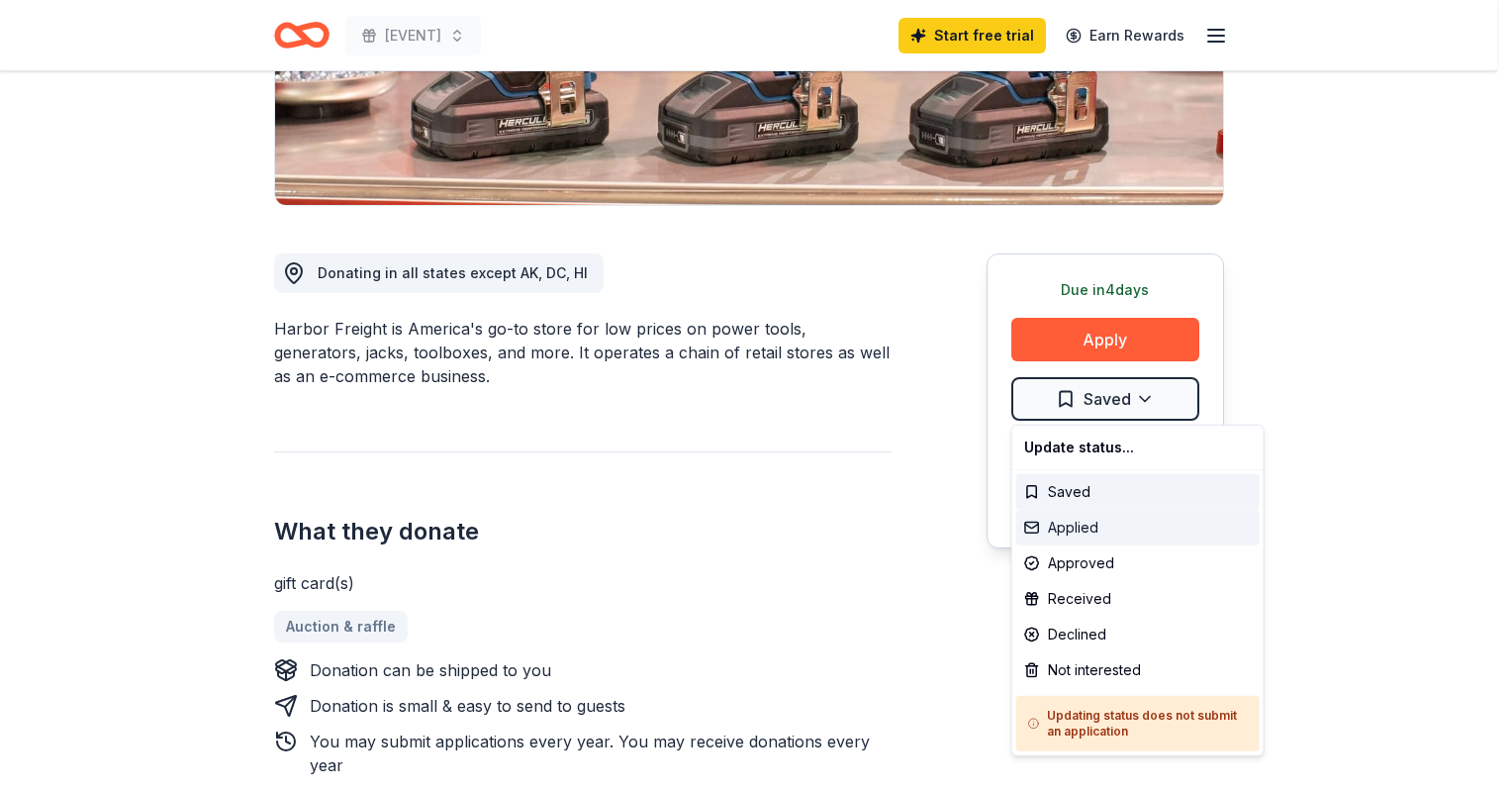 click on "Applied" at bounding box center (1138, 528) 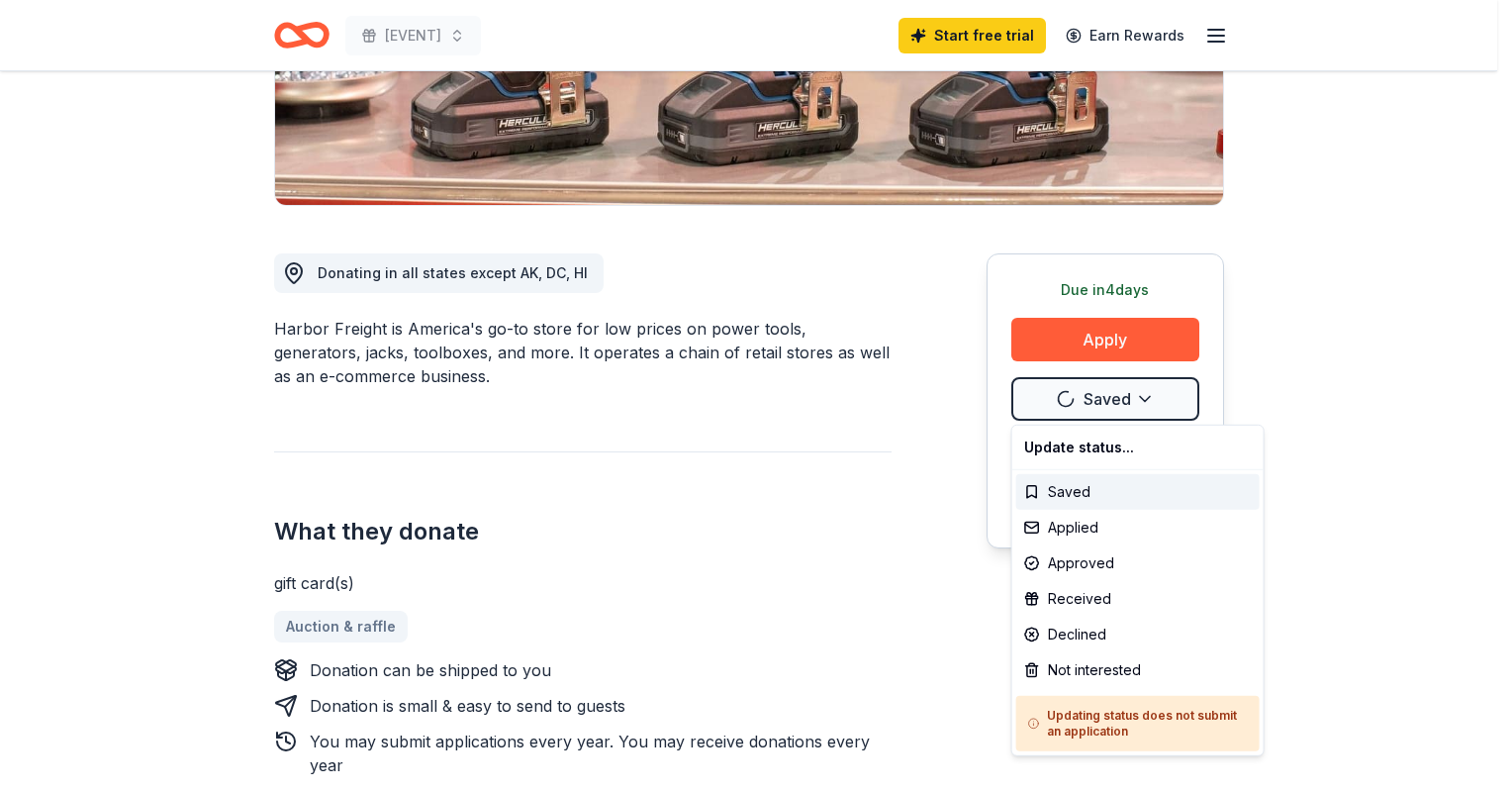 scroll, scrollTop: 0, scrollLeft: 0, axis: both 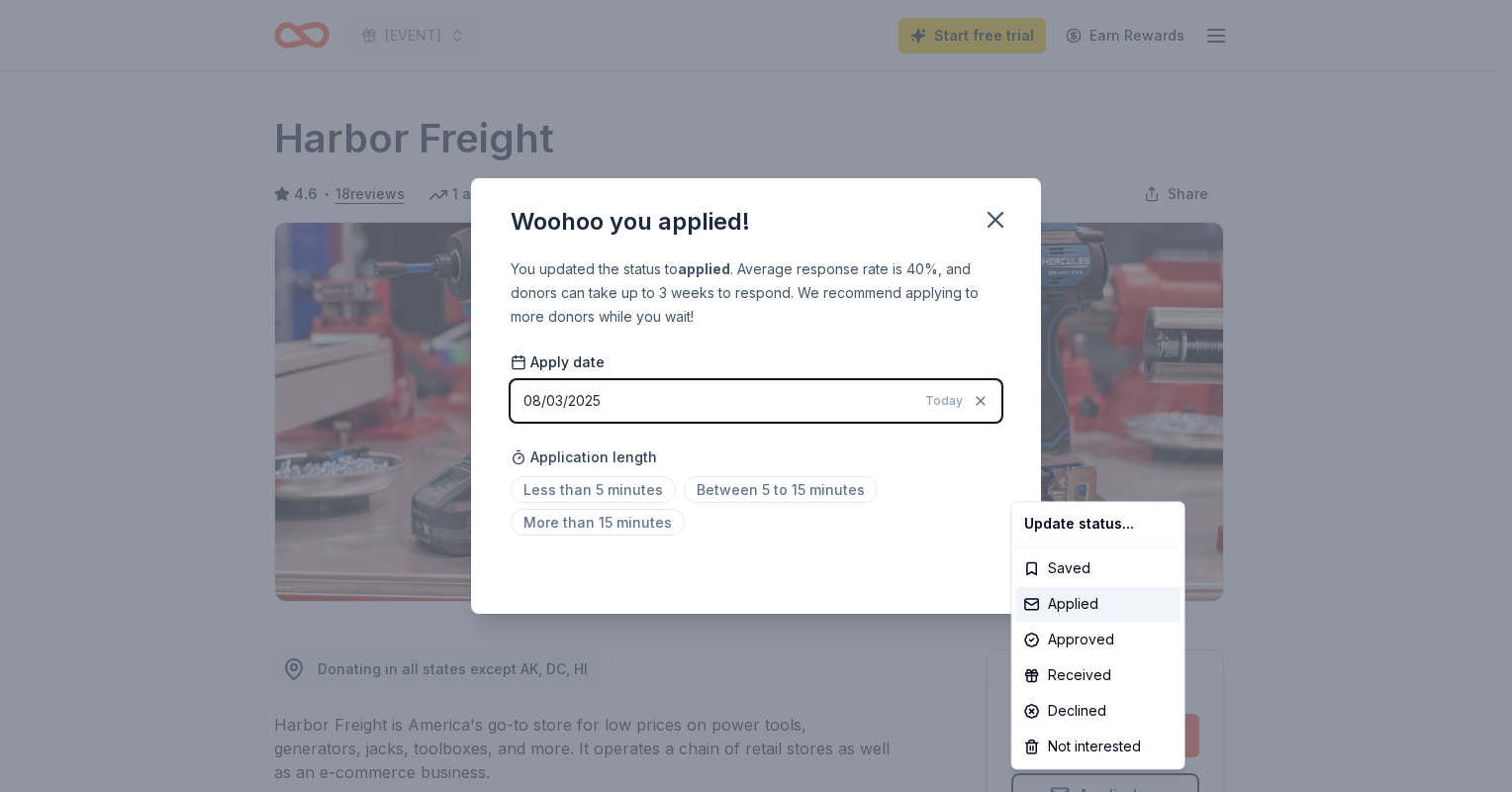 click on "[MONTH] [YEAR]" at bounding box center [756, 396] 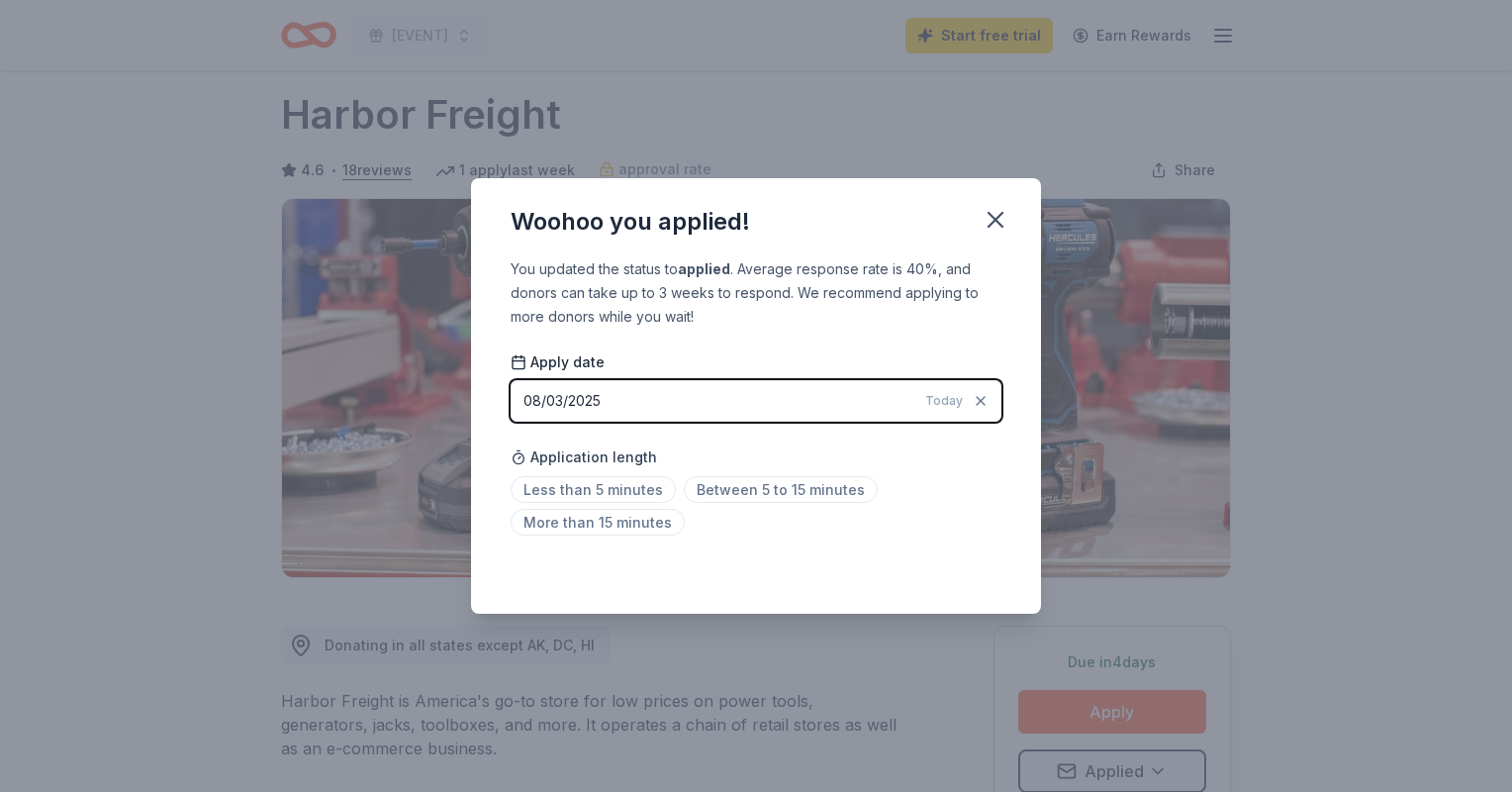 click on "08/03/2025 Today" at bounding box center (756, 401) 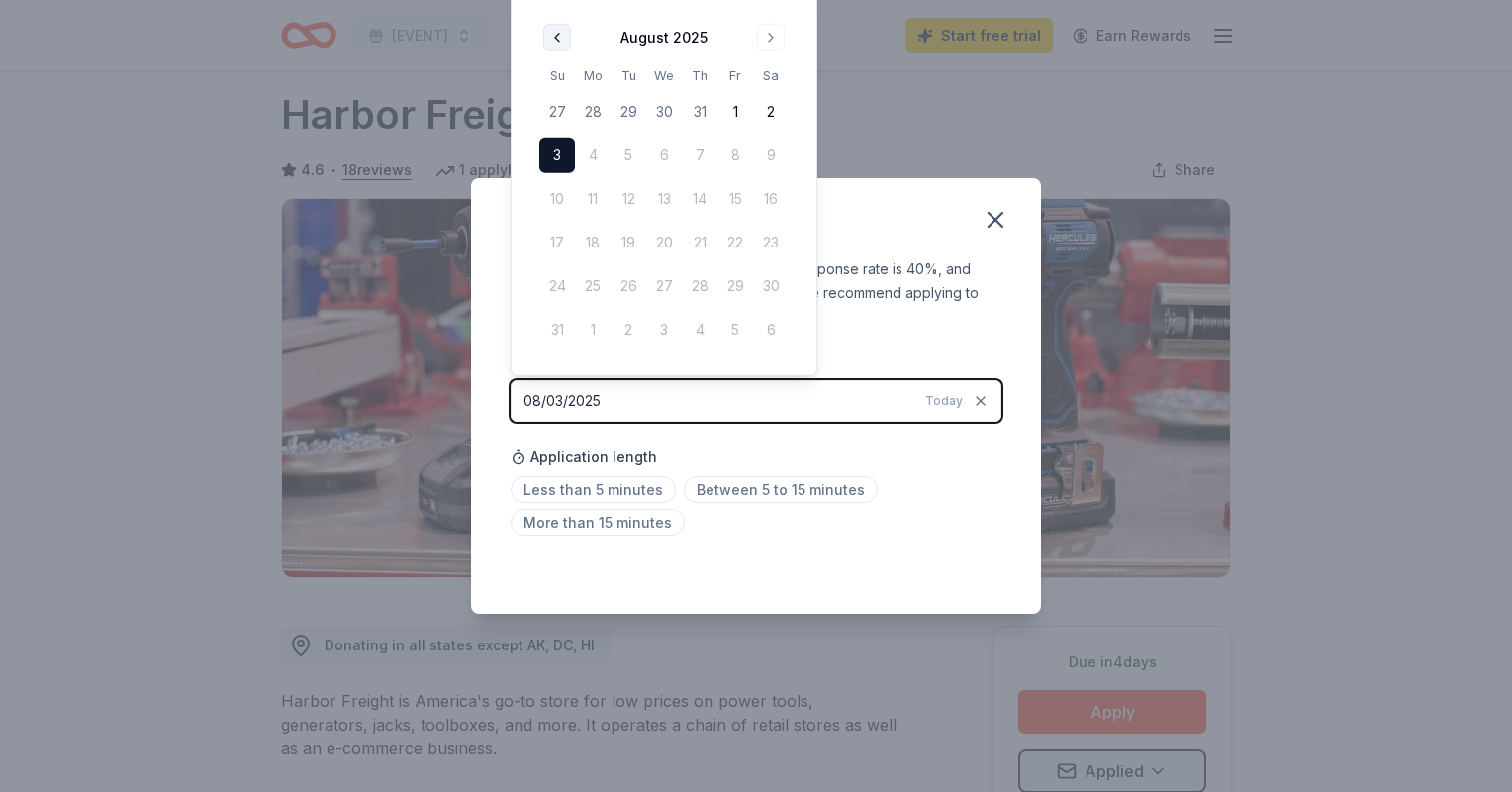 click at bounding box center (557, 38) 